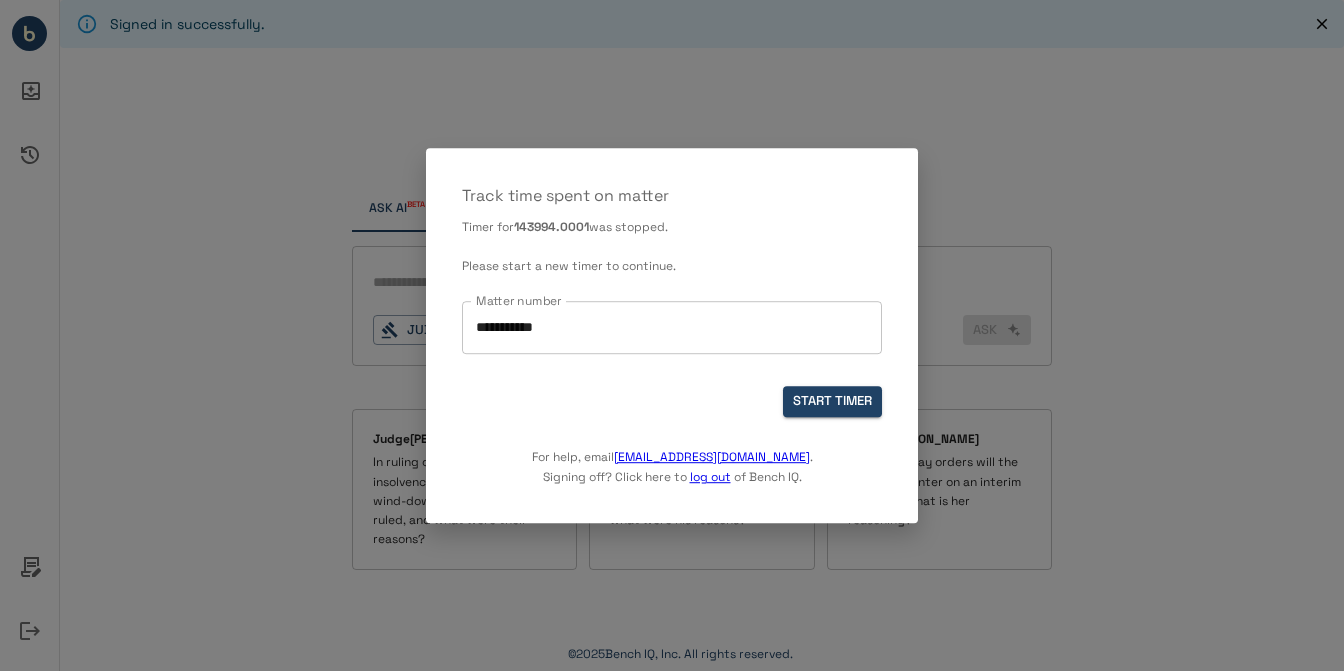 scroll, scrollTop: 0, scrollLeft: 0, axis: both 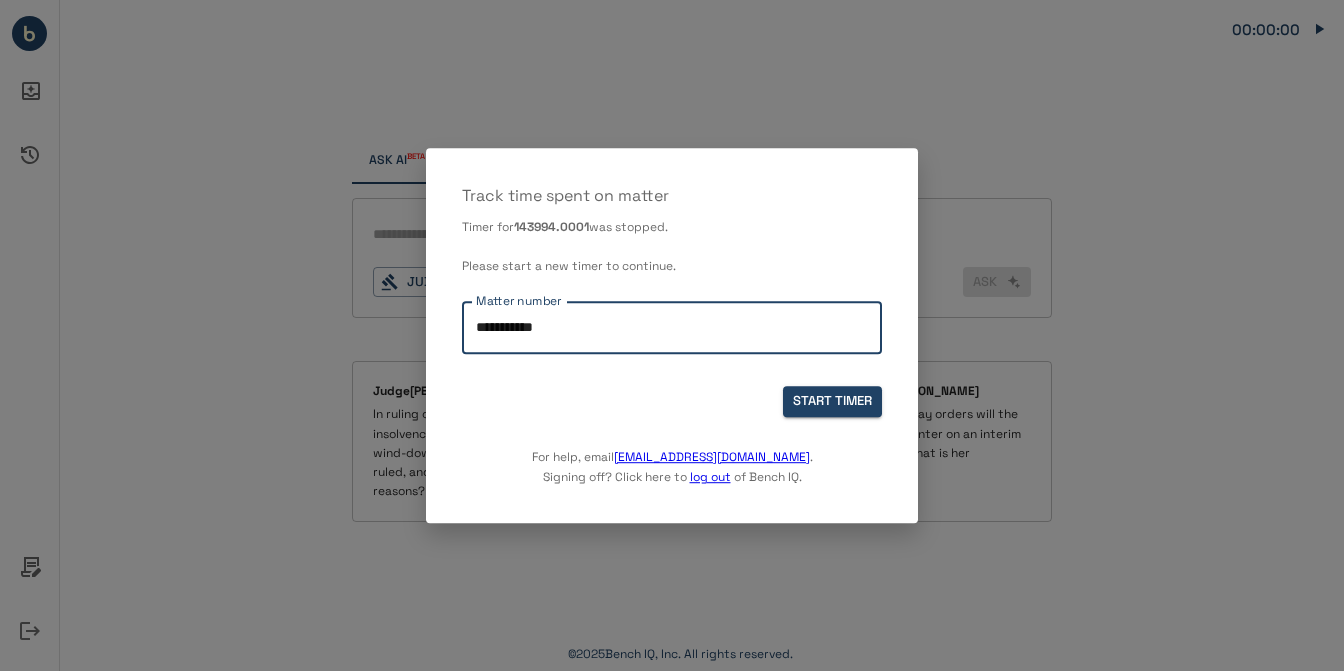 drag, startPoint x: 571, startPoint y: 323, endPoint x: 352, endPoint y: 327, distance: 219.03653 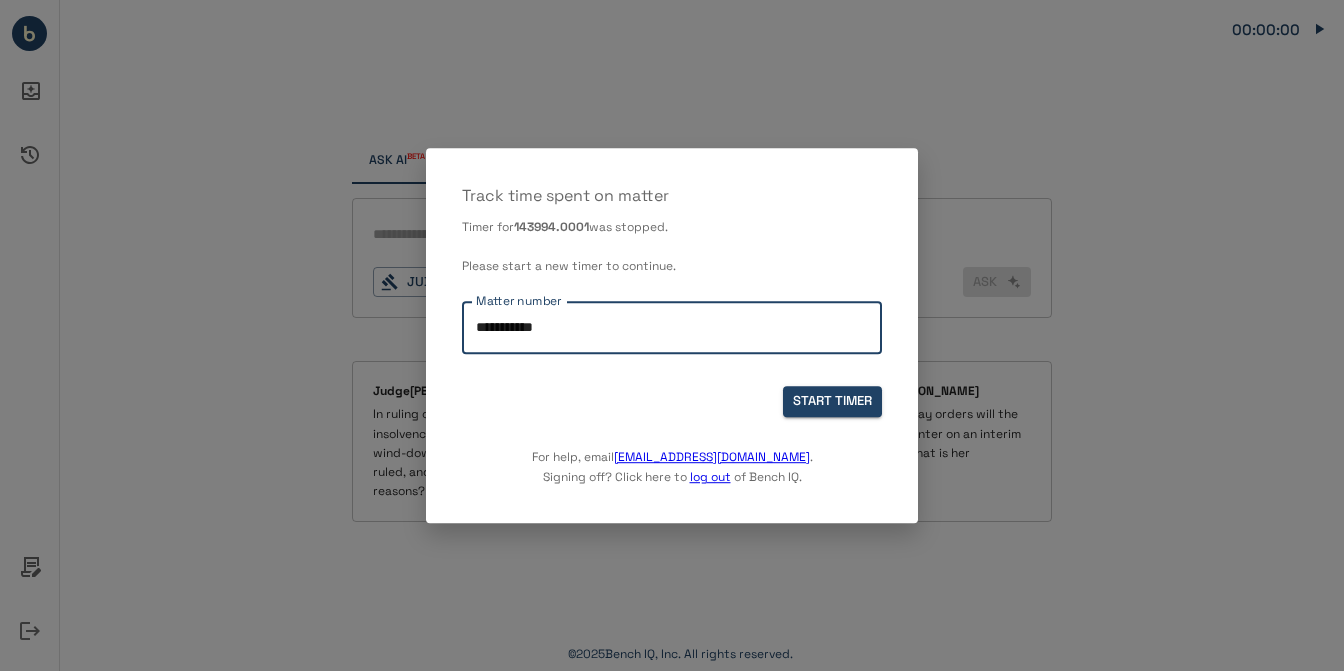type on "**********" 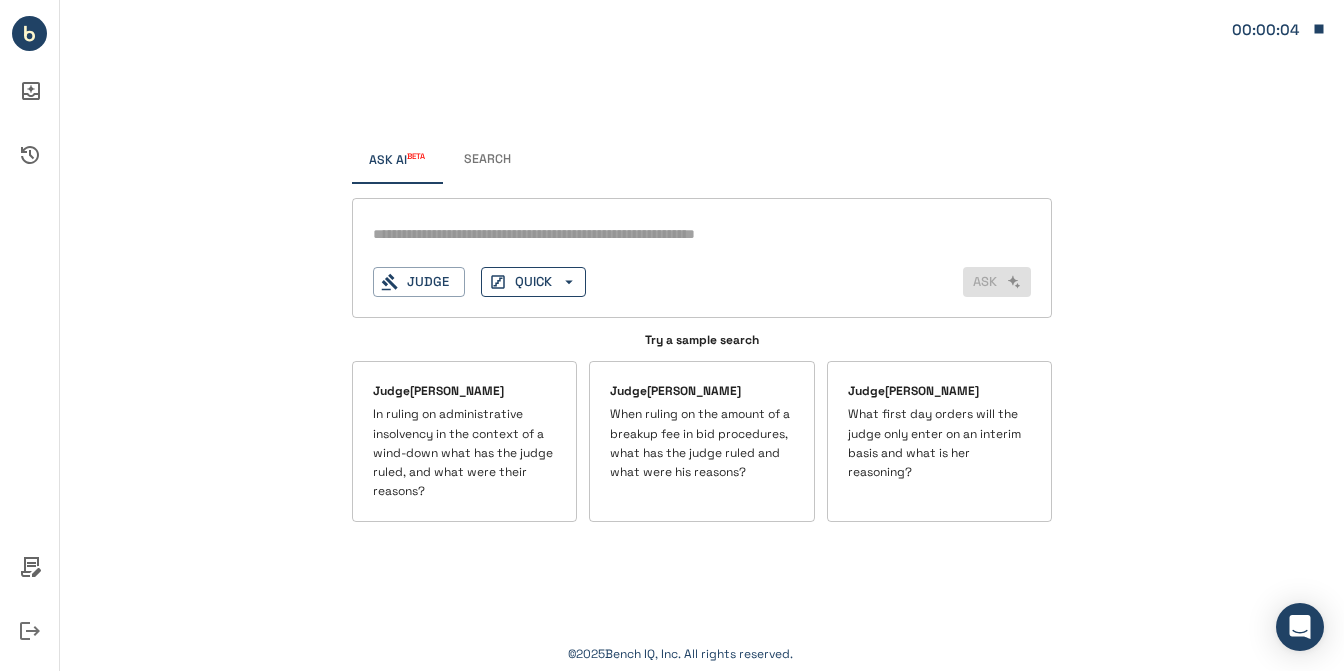 click 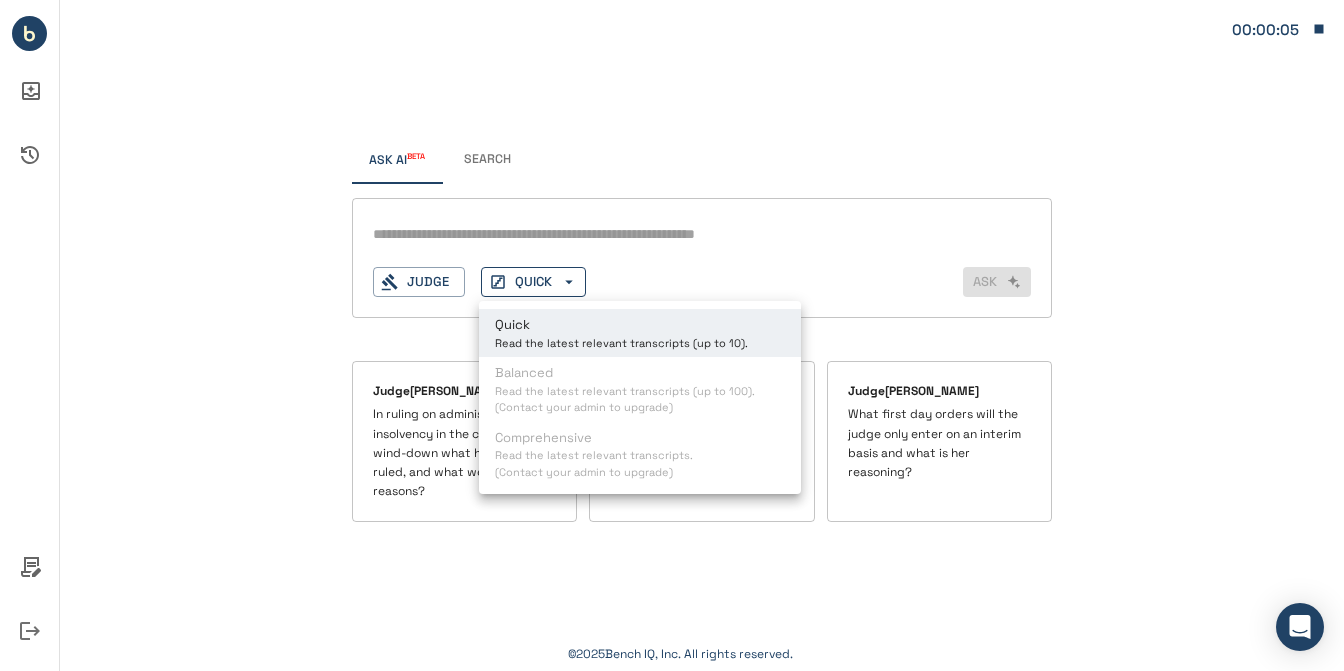 click at bounding box center (672, 335) 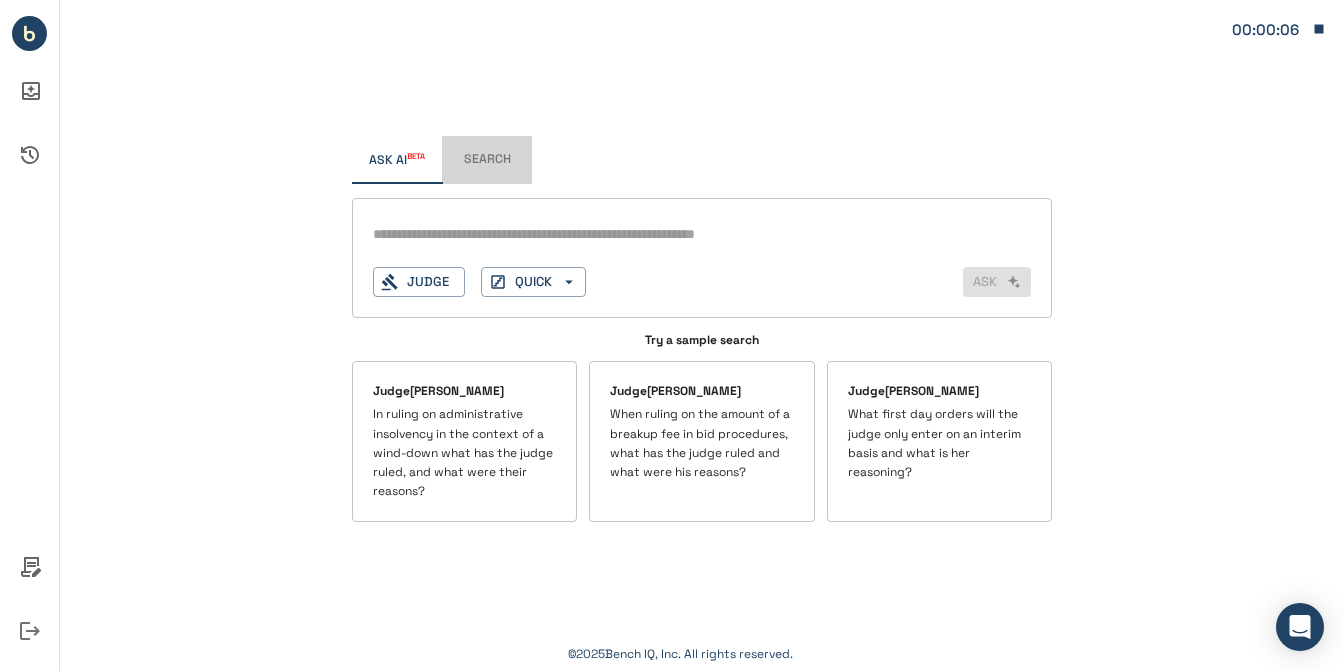 click on "Search" at bounding box center (487, 160) 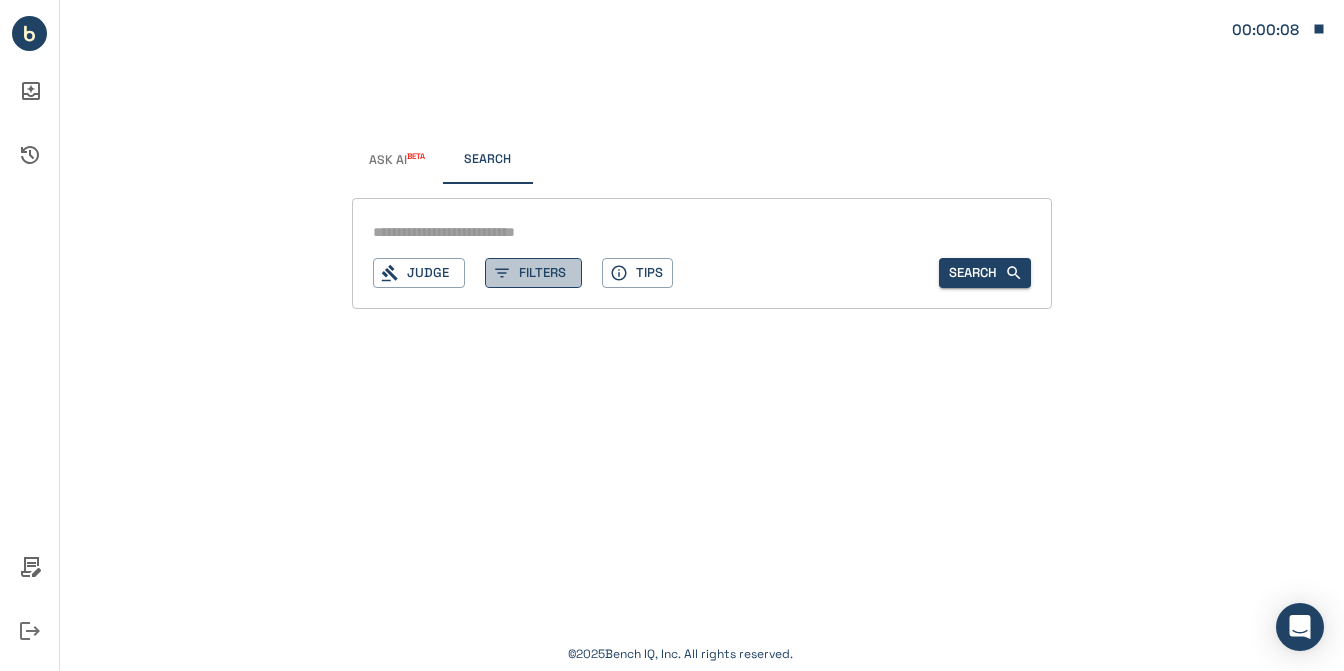 click on "Filters" at bounding box center [533, 273] 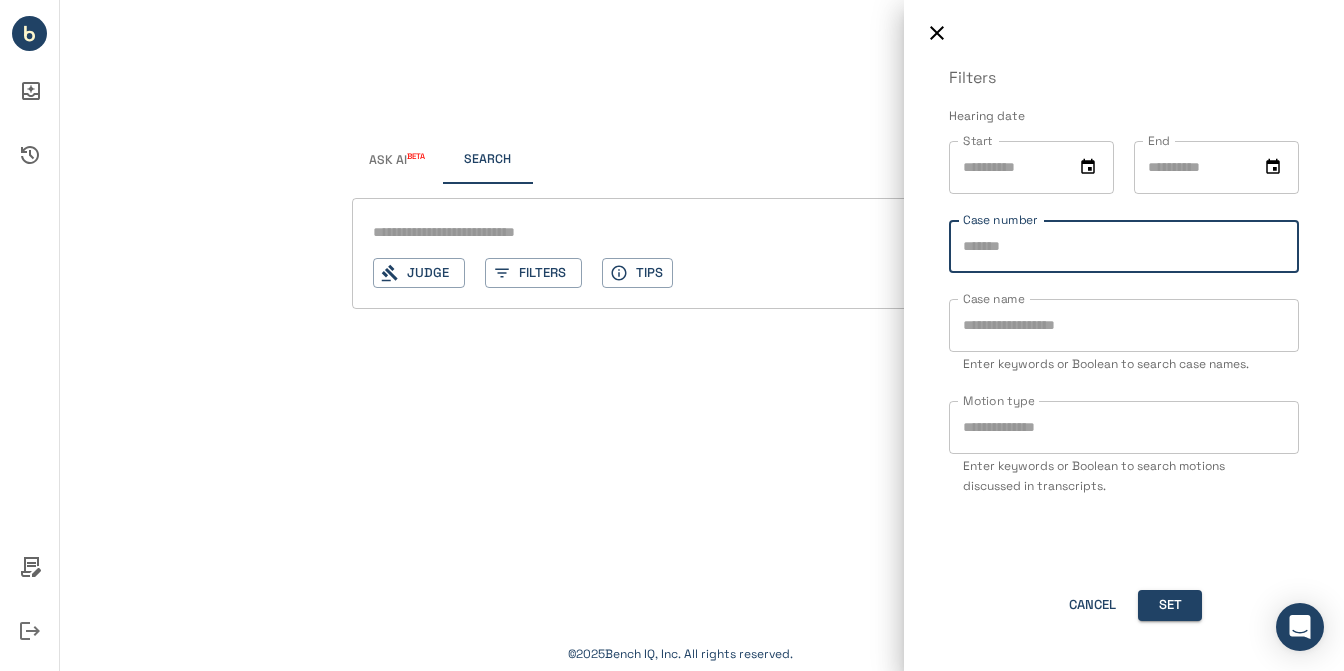 click on "Case number" at bounding box center [1124, 246] 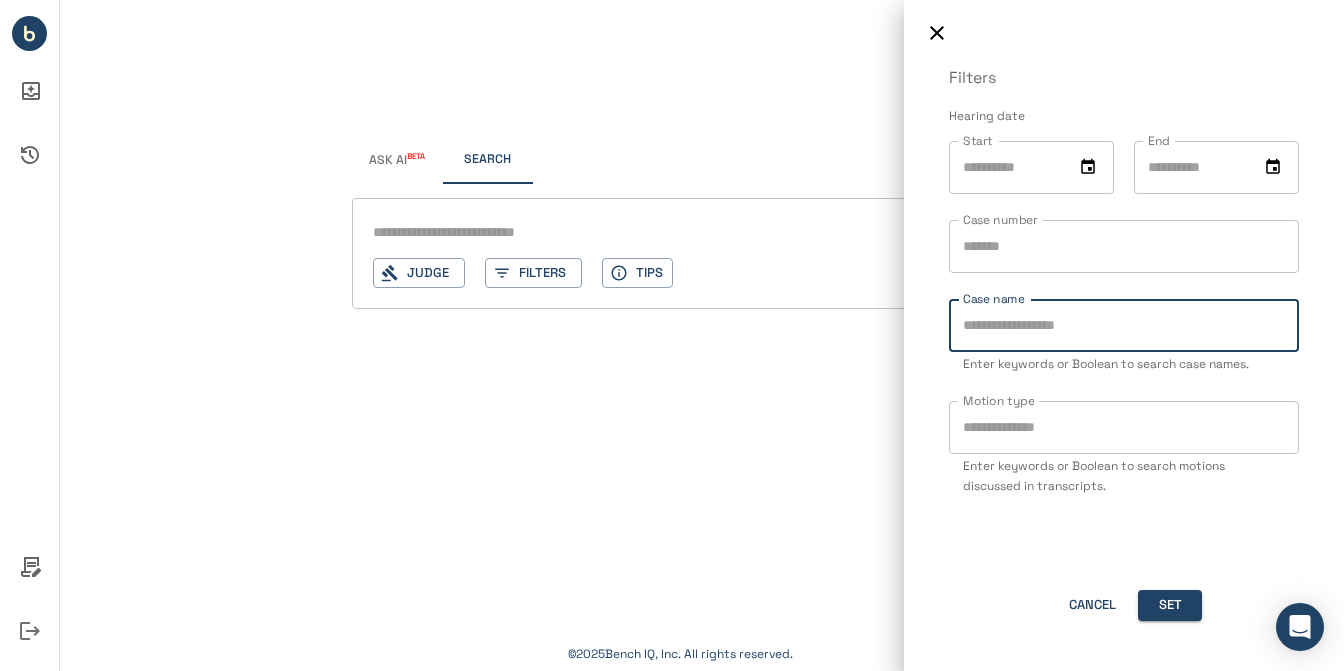 click on "Case name" at bounding box center (1124, 325) 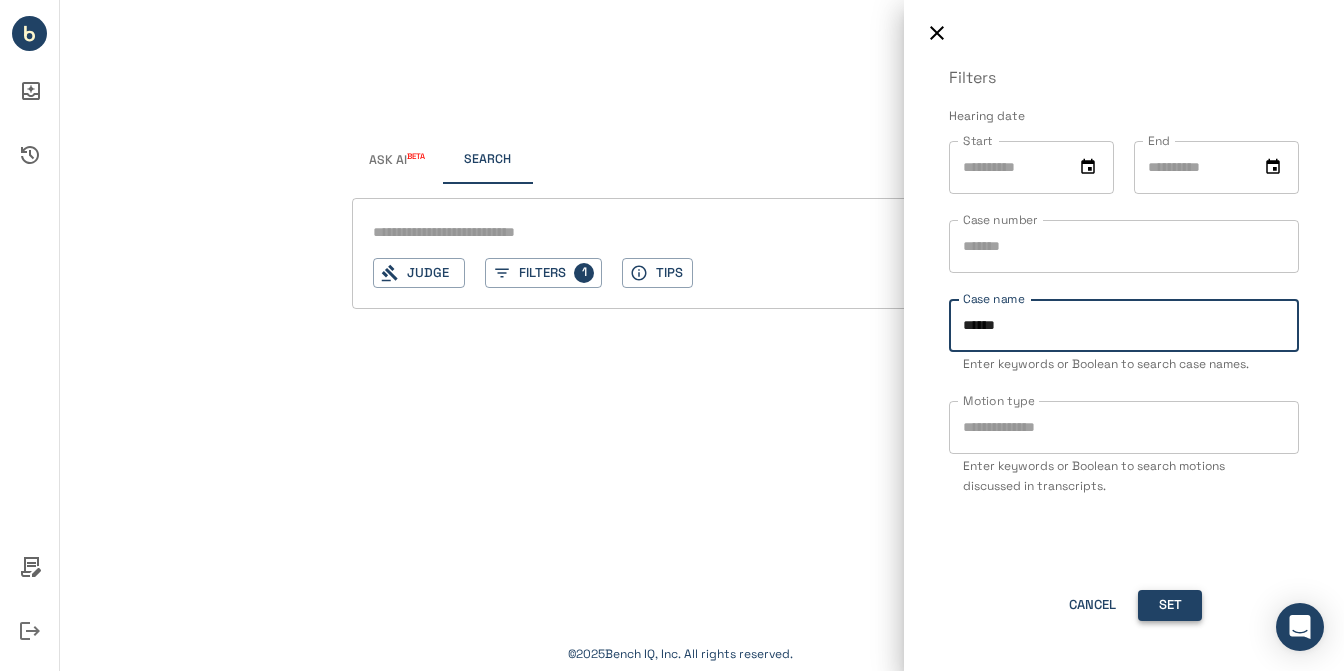 type on "******" 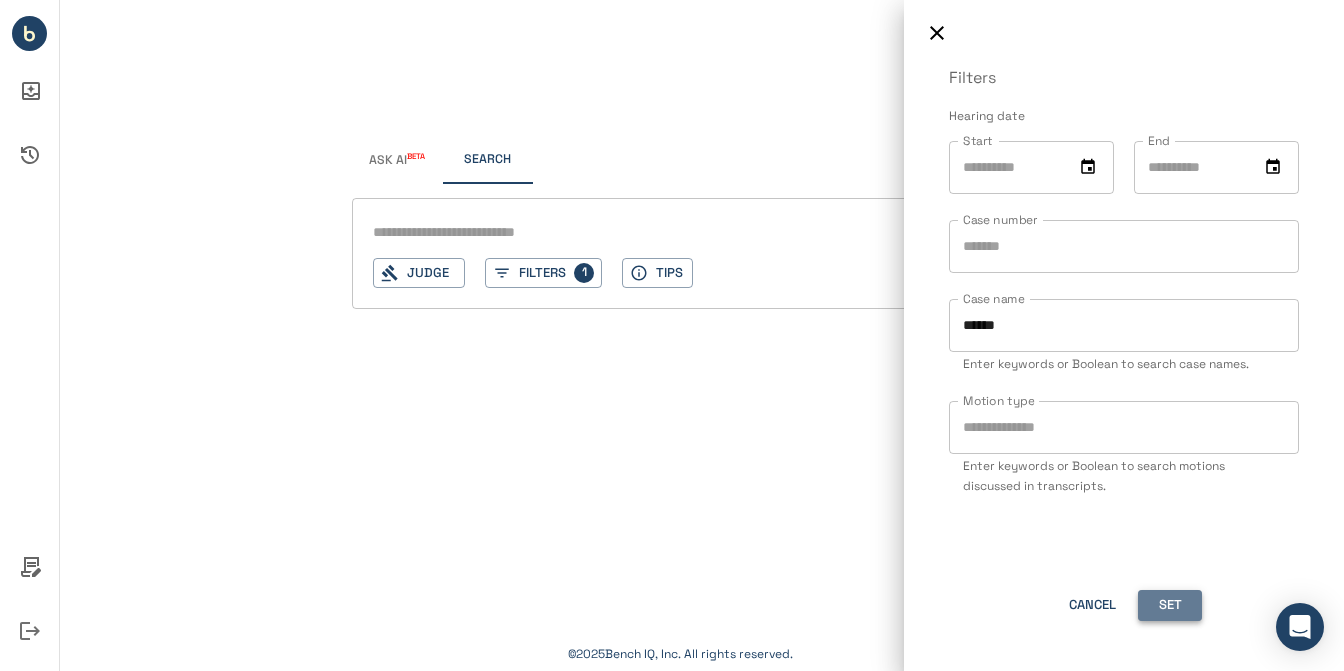 click on "Set" at bounding box center (1170, 605) 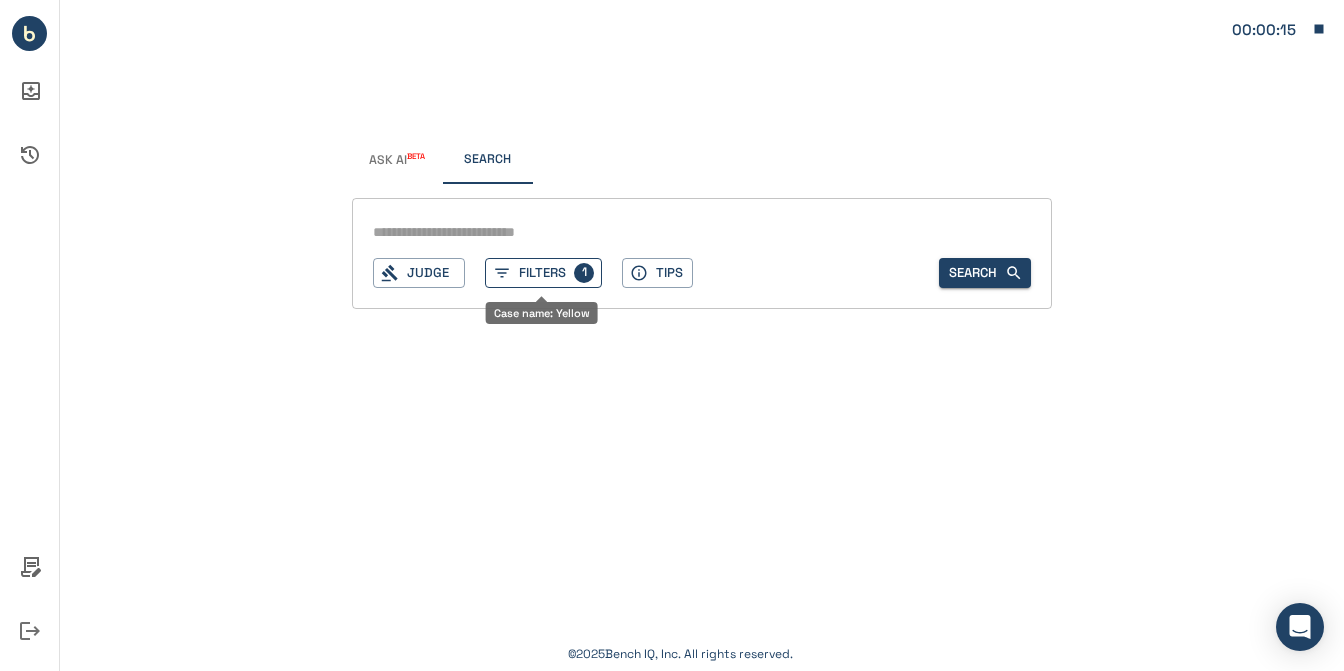click on "1" at bounding box center (584, 273) 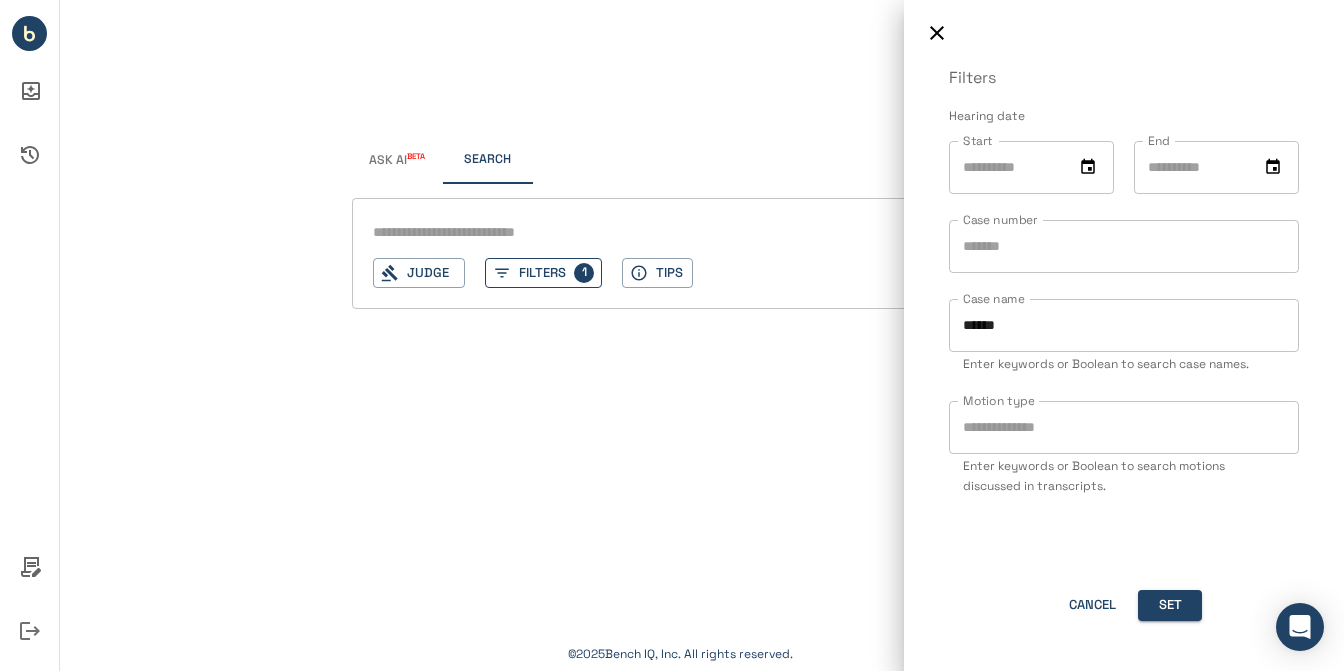 click at bounding box center (672, 335) 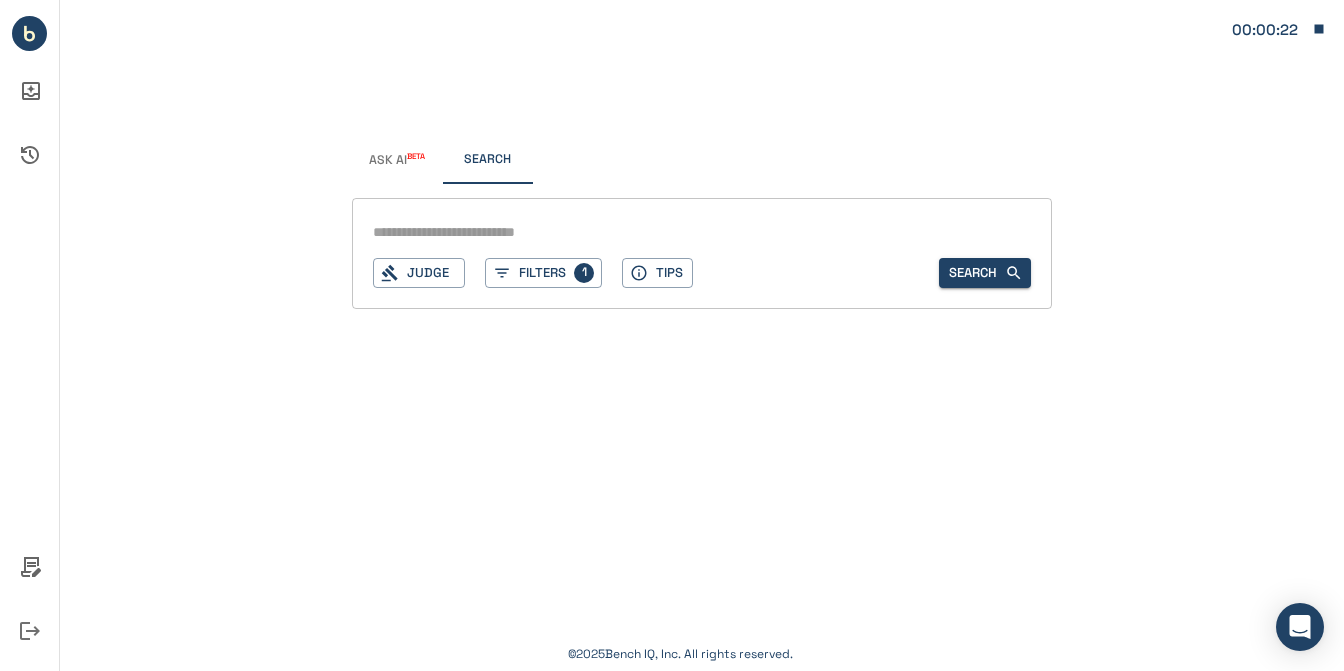 click at bounding box center (673, 233) 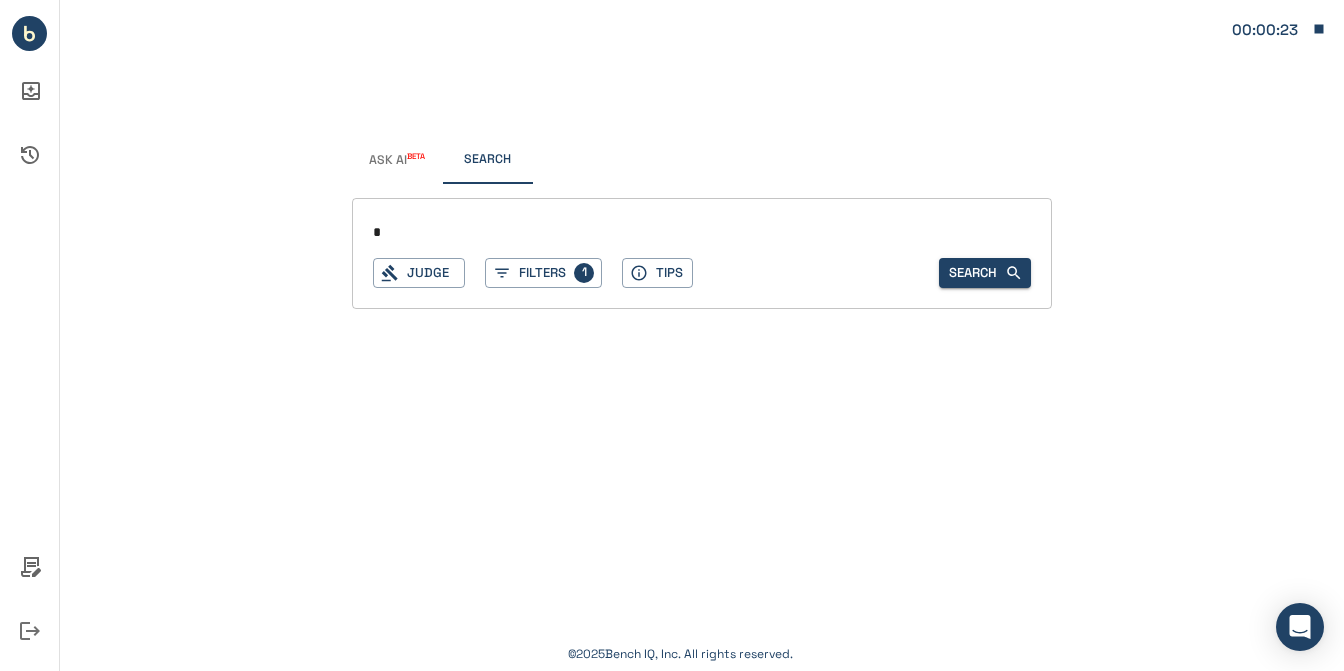 paste on "**********" 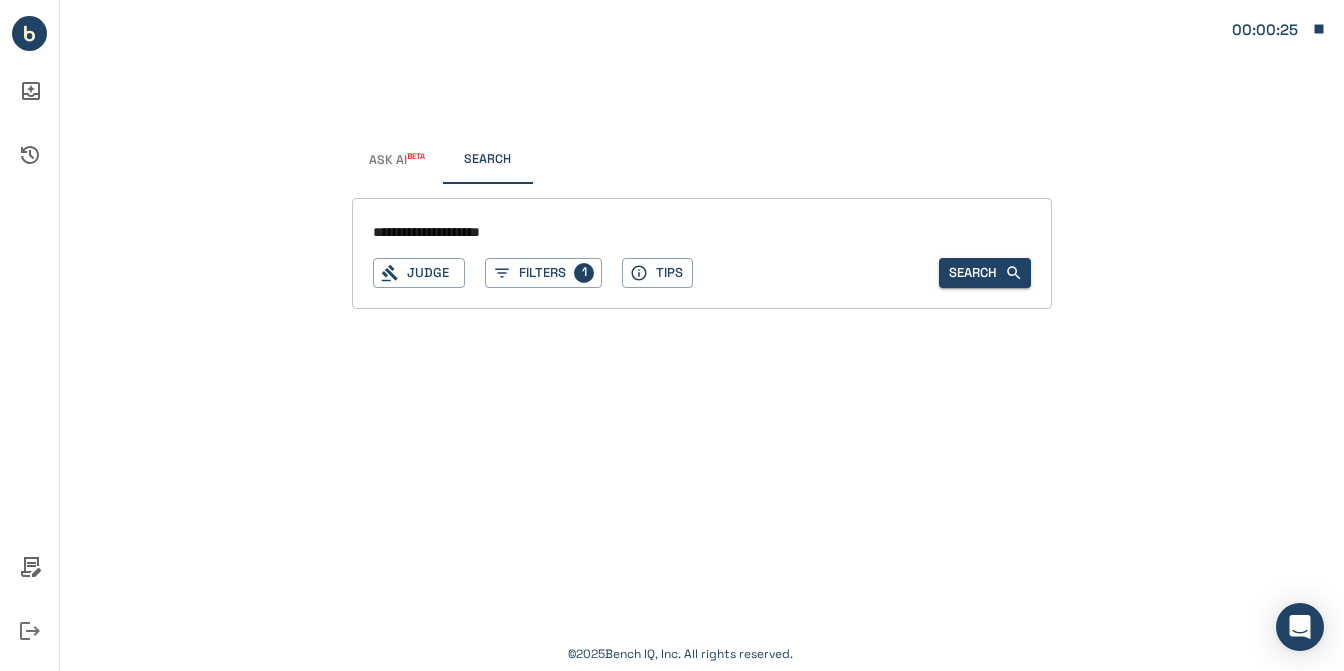 type on "**********" 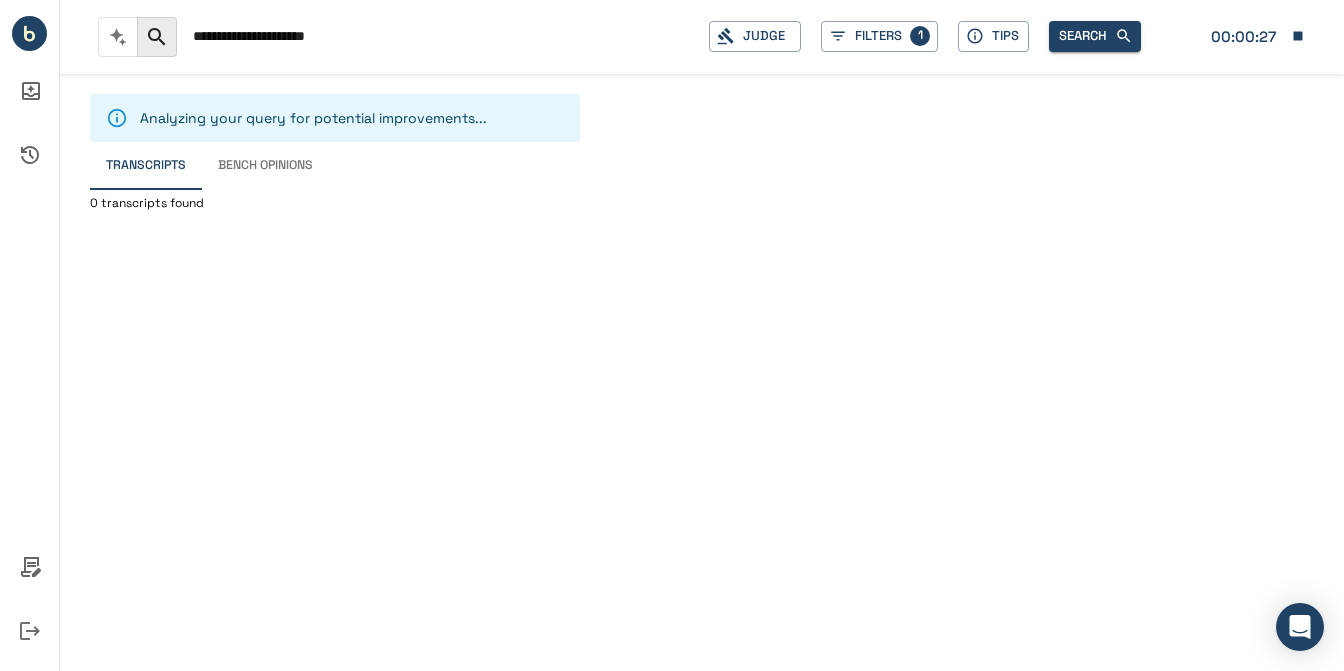 click on "Bench Opinions" at bounding box center [265, 166] 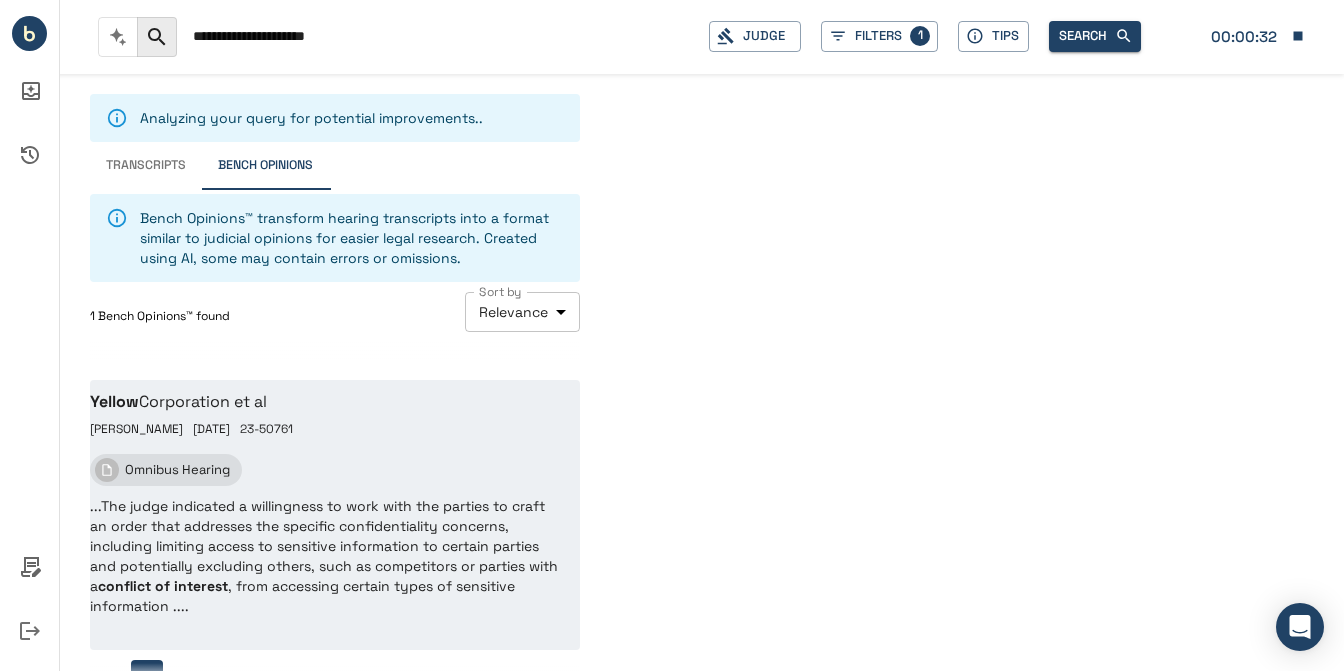 scroll, scrollTop: 30, scrollLeft: 0, axis: vertical 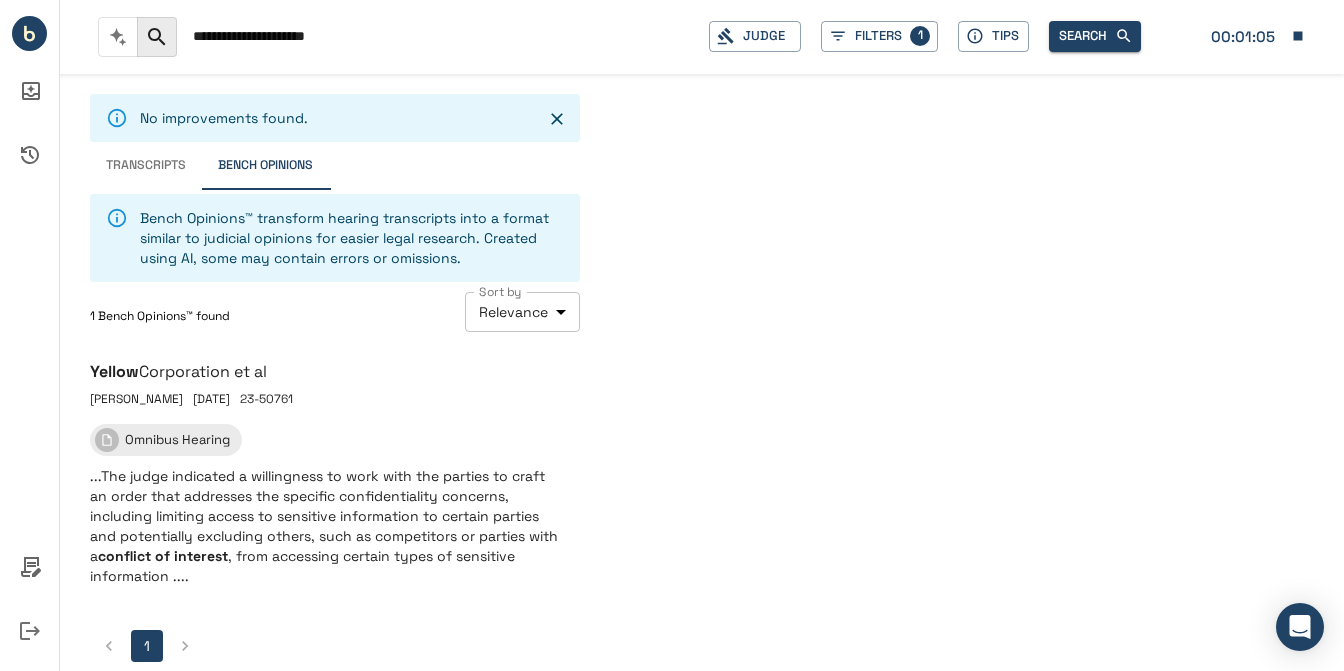 drag, startPoint x: 364, startPoint y: 39, endPoint x: 174, endPoint y: 35, distance: 190.0421 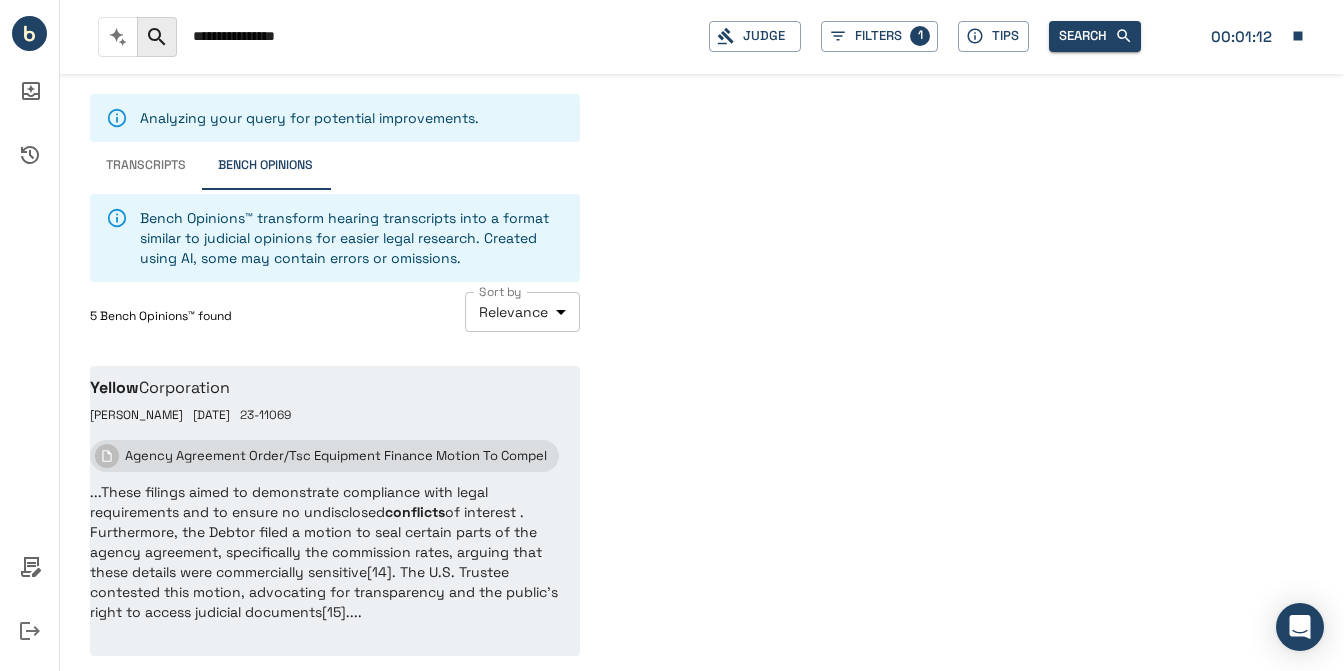 scroll, scrollTop: 0, scrollLeft: 0, axis: both 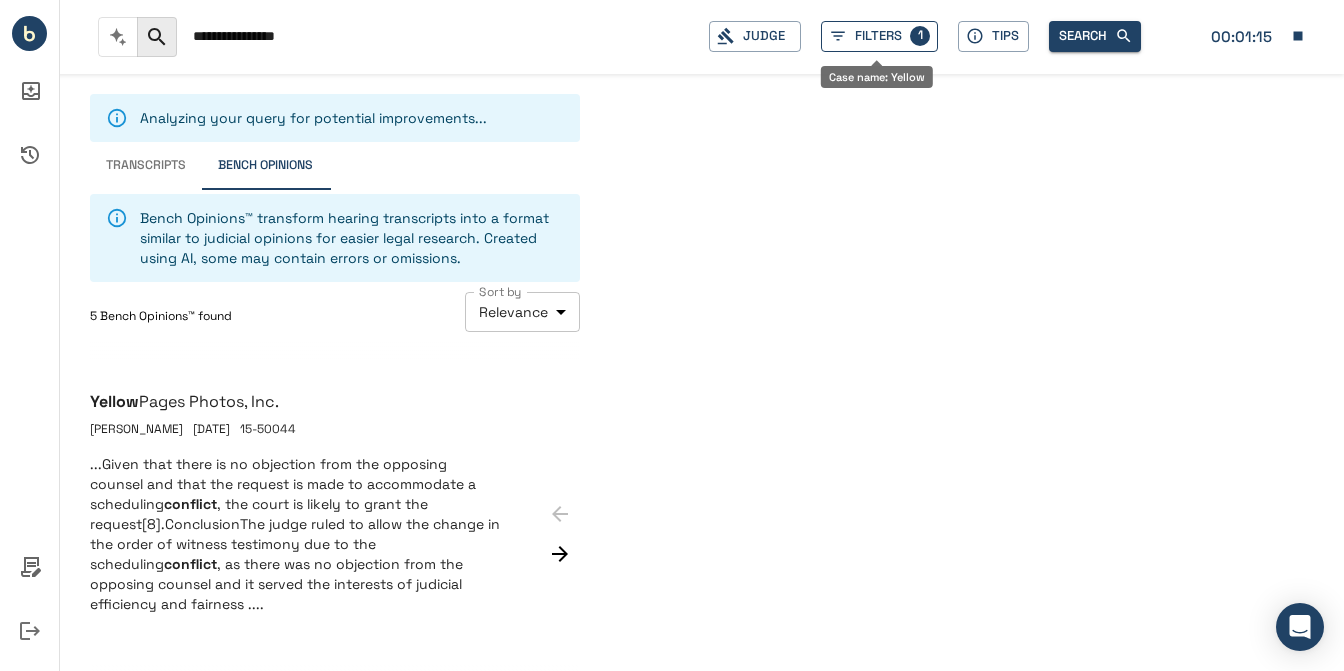 type on "**********" 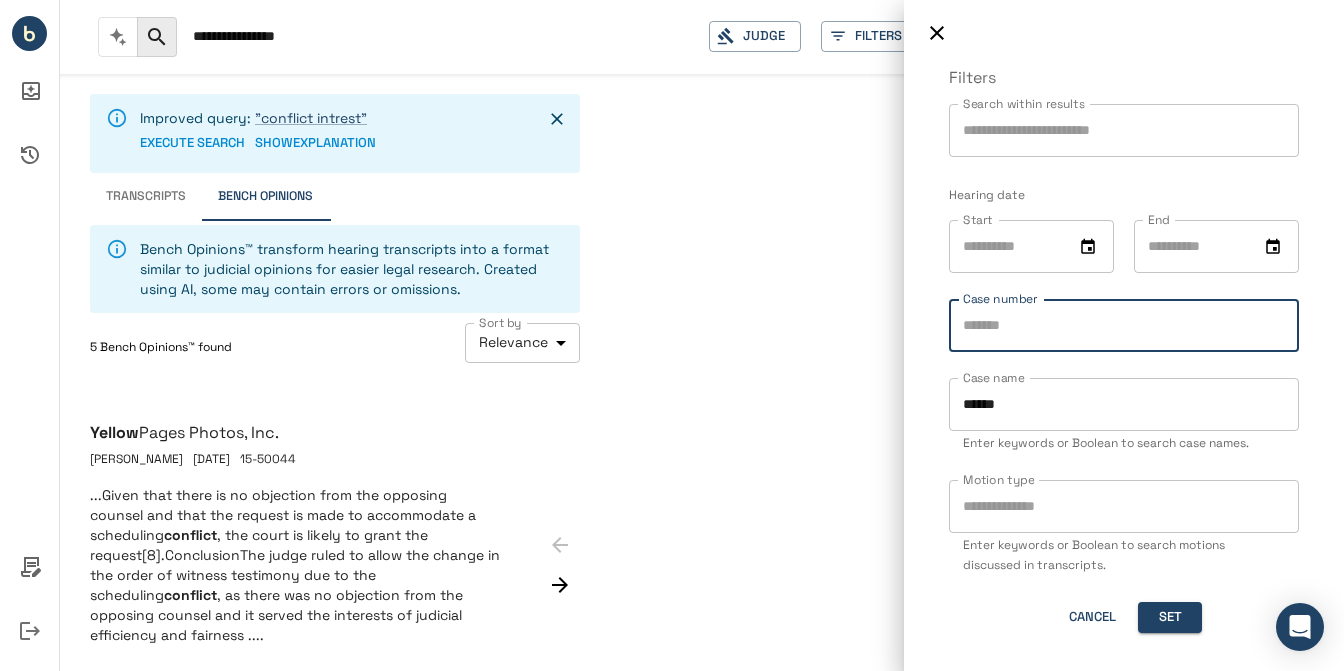 click on "Case number" at bounding box center (1124, 325) 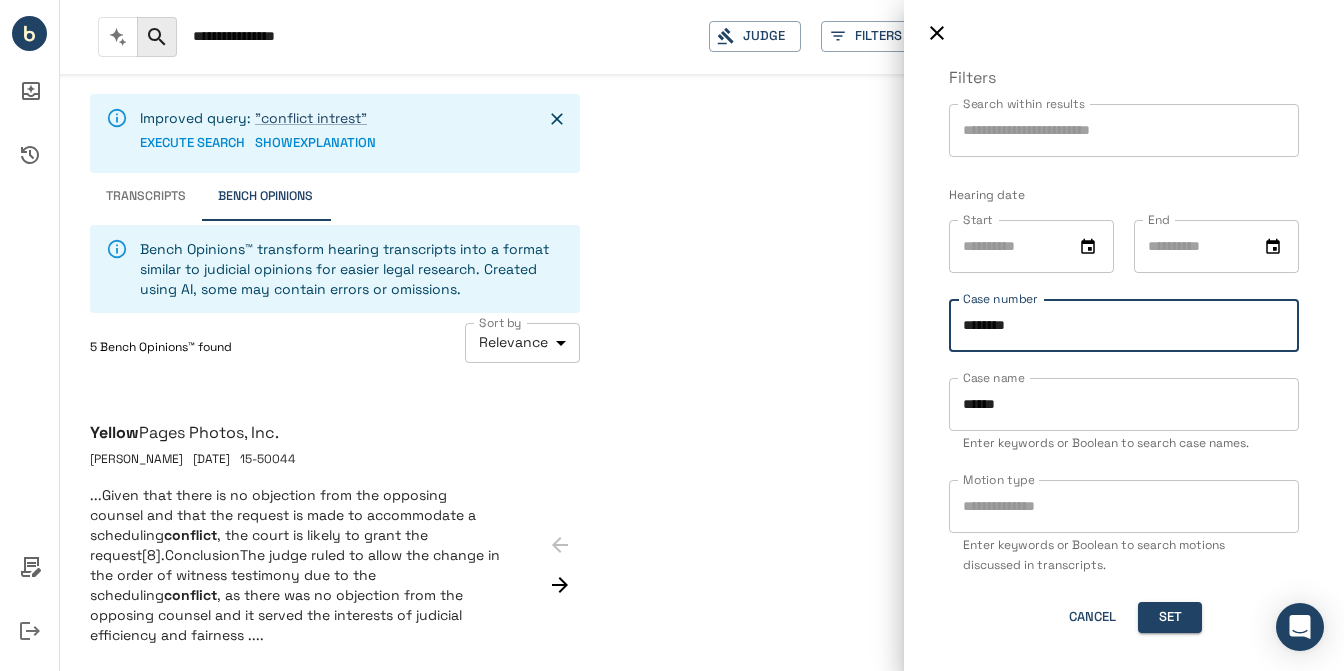 type on "********" 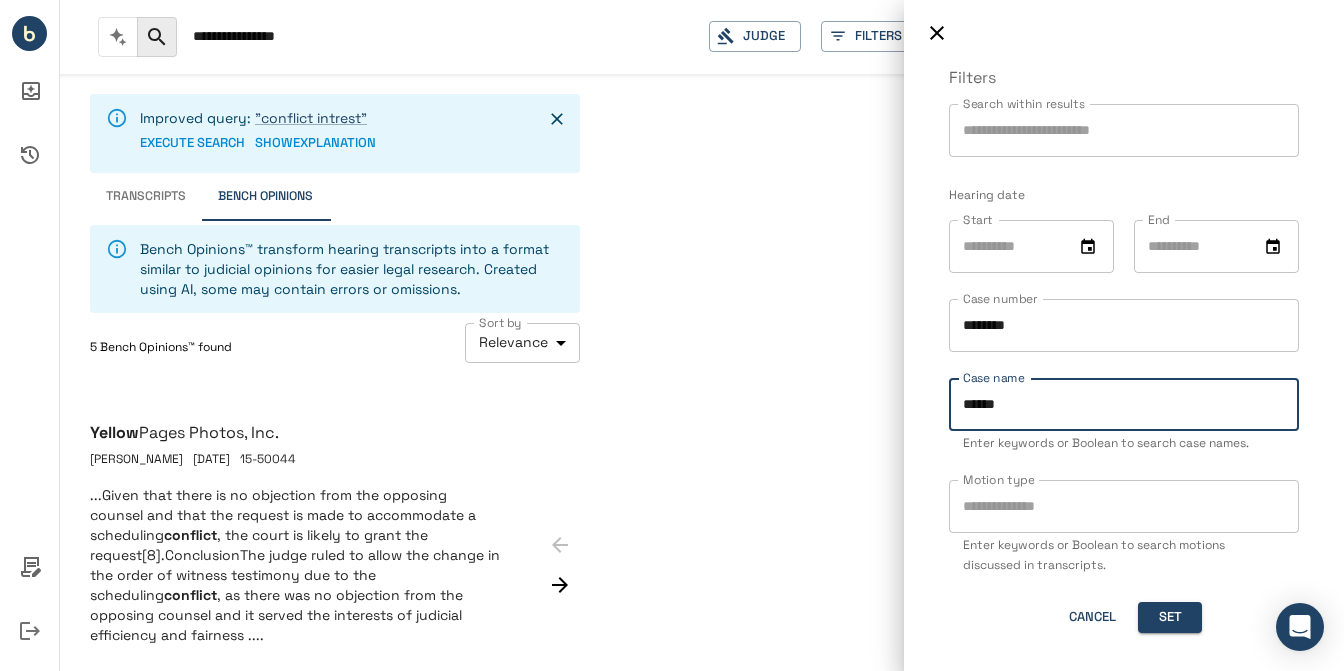 drag, startPoint x: 1031, startPoint y: 406, endPoint x: 893, endPoint y: 399, distance: 138.17743 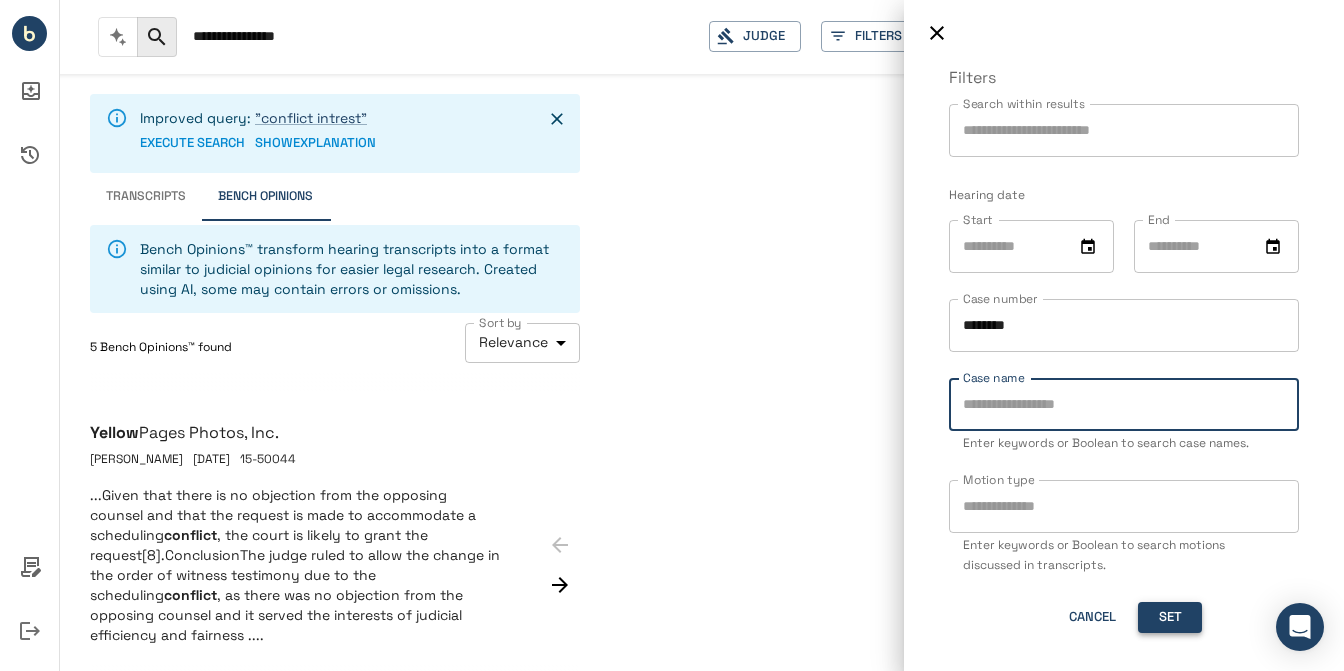 type 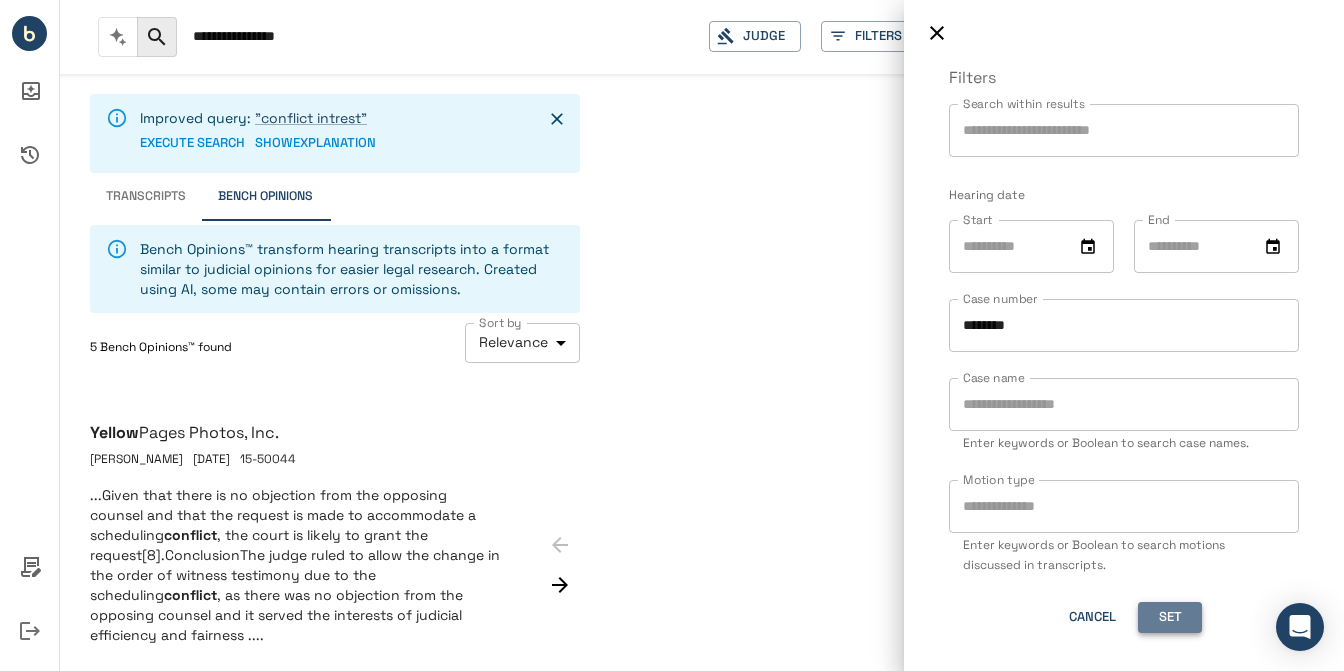 click on "Set" at bounding box center [1170, 617] 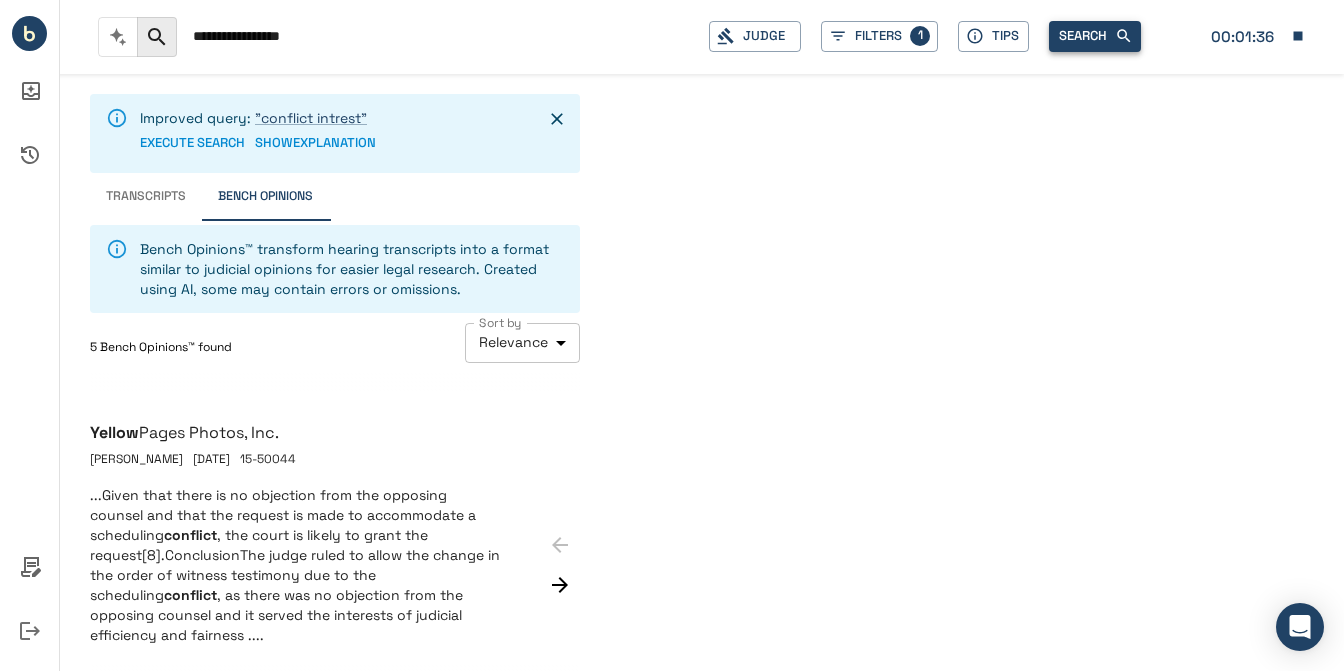 type on "**********" 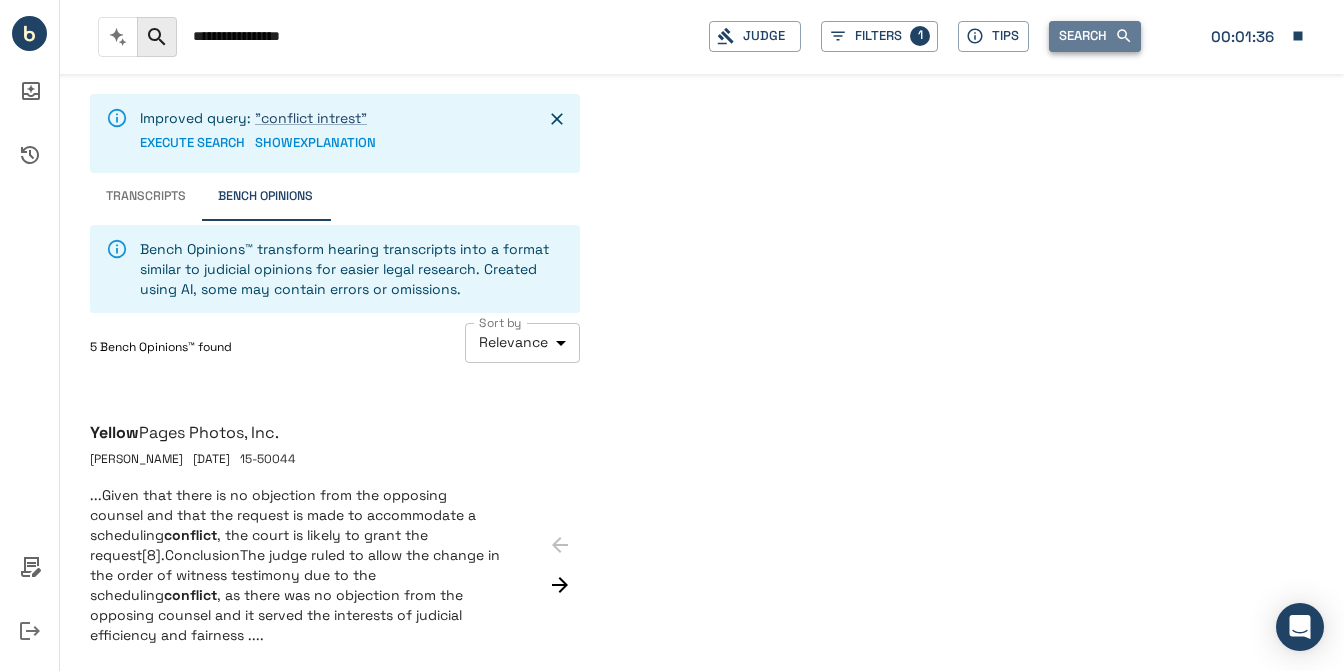 click on "Search" at bounding box center [1095, 36] 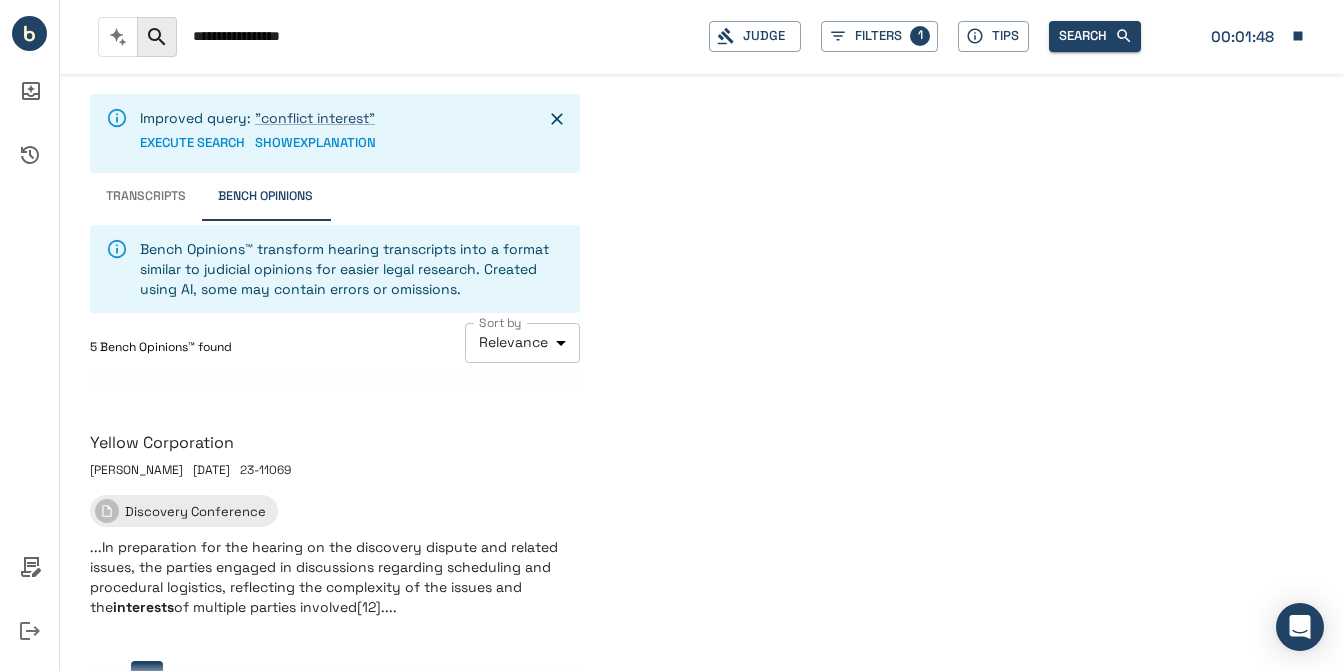 scroll, scrollTop: 1232, scrollLeft: 0, axis: vertical 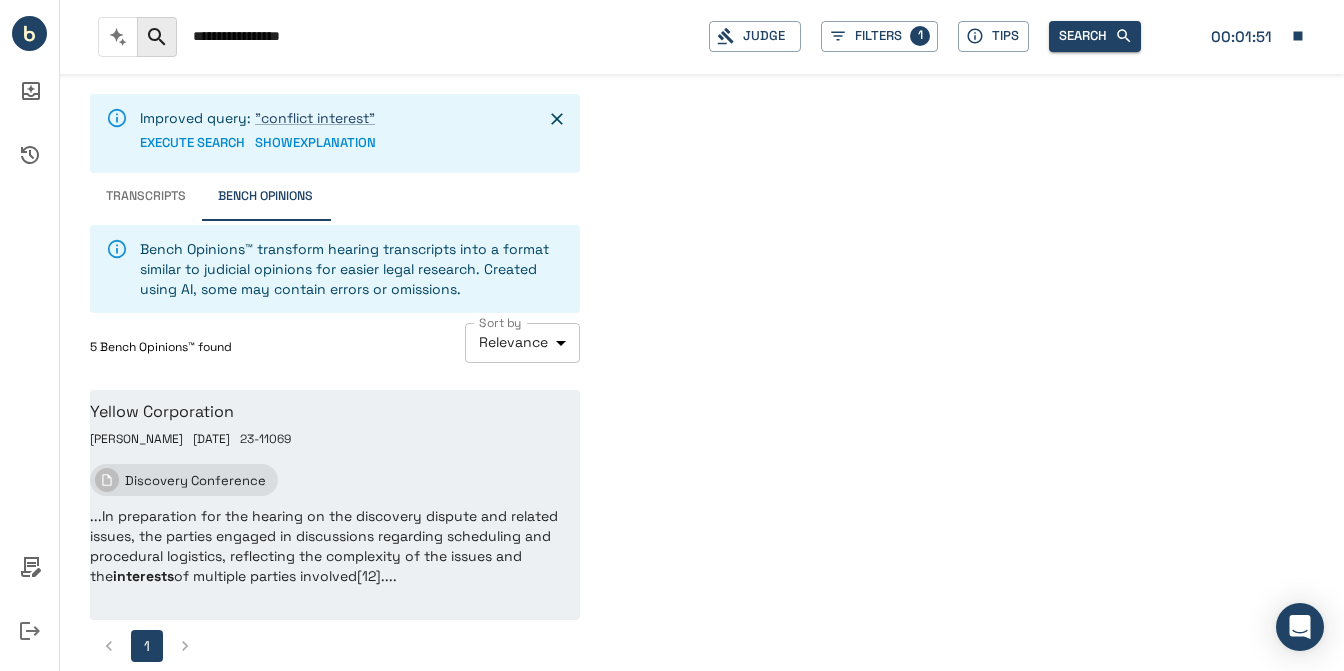 click on "...In preparation for the hearing on the discovery dispute and related issues, the parties engaged in discussions regarding scheduling and procedural logistics, reflecting the complexity of the issues and the  interests  of multiple parties involved  [12] ...." at bounding box center (326, 546) 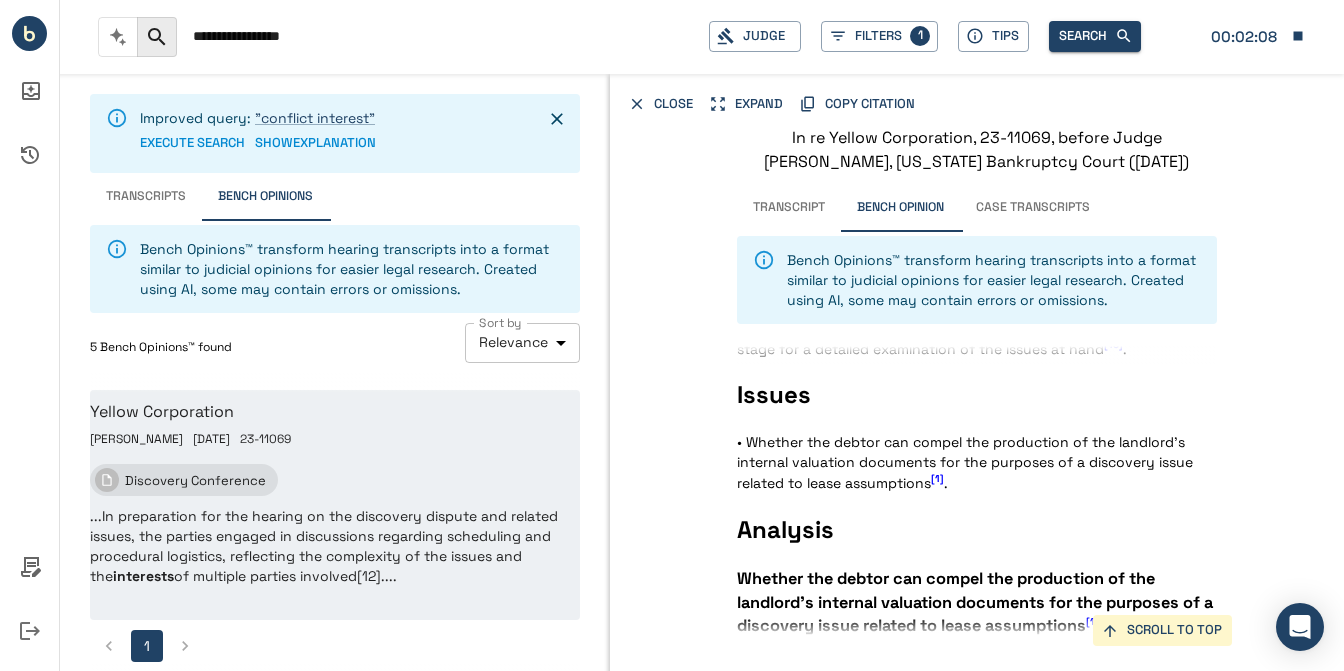 scroll, scrollTop: 649, scrollLeft: 0, axis: vertical 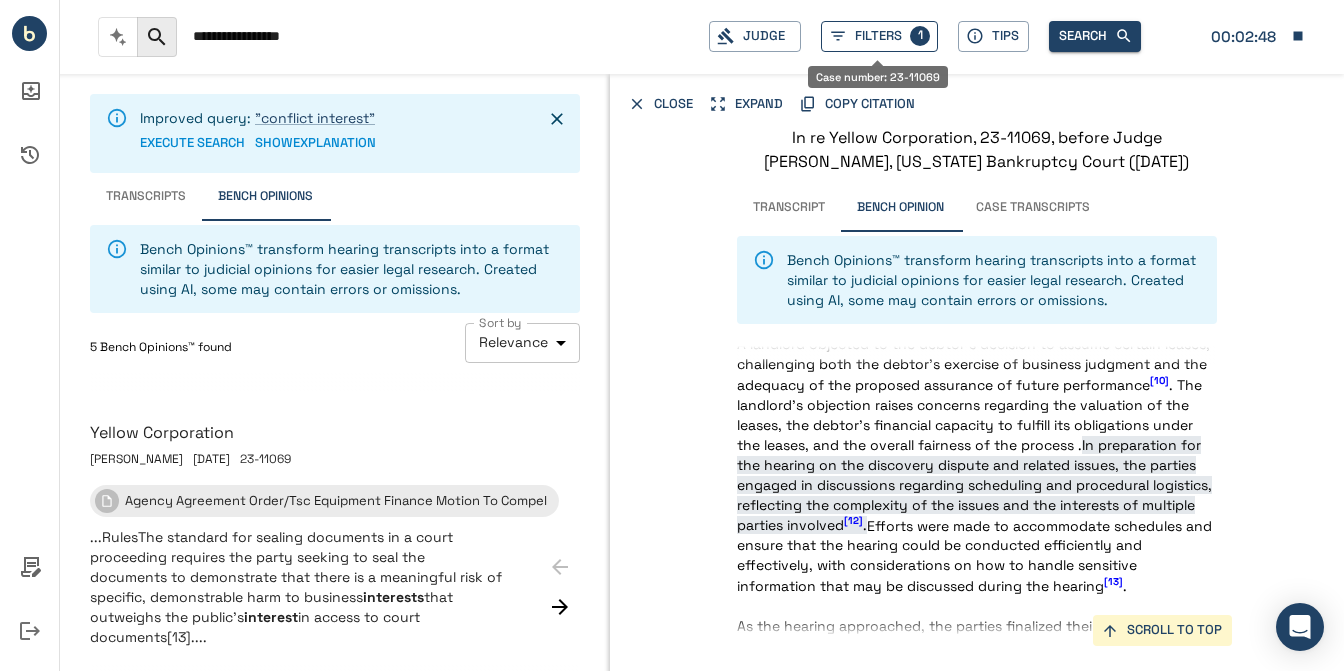 click on "Filters 1" at bounding box center (879, 36) 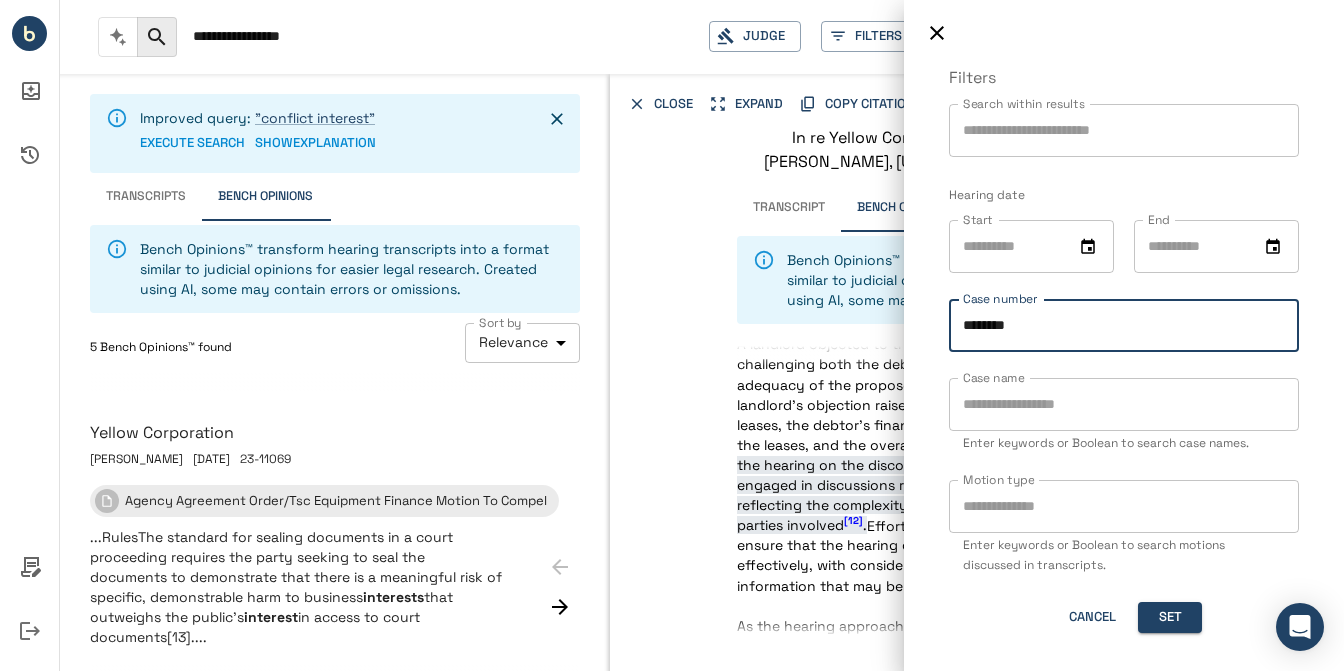 drag, startPoint x: 1051, startPoint y: 322, endPoint x: 897, endPoint y: 311, distance: 154.39236 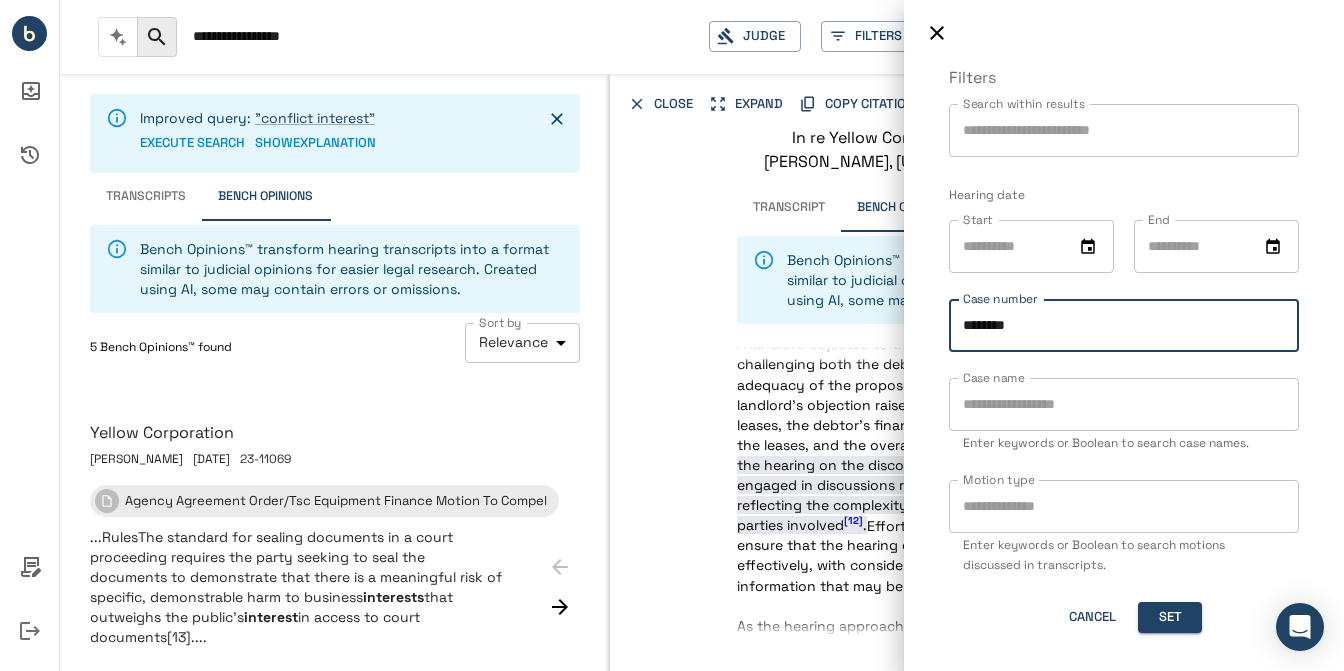 type on "********" 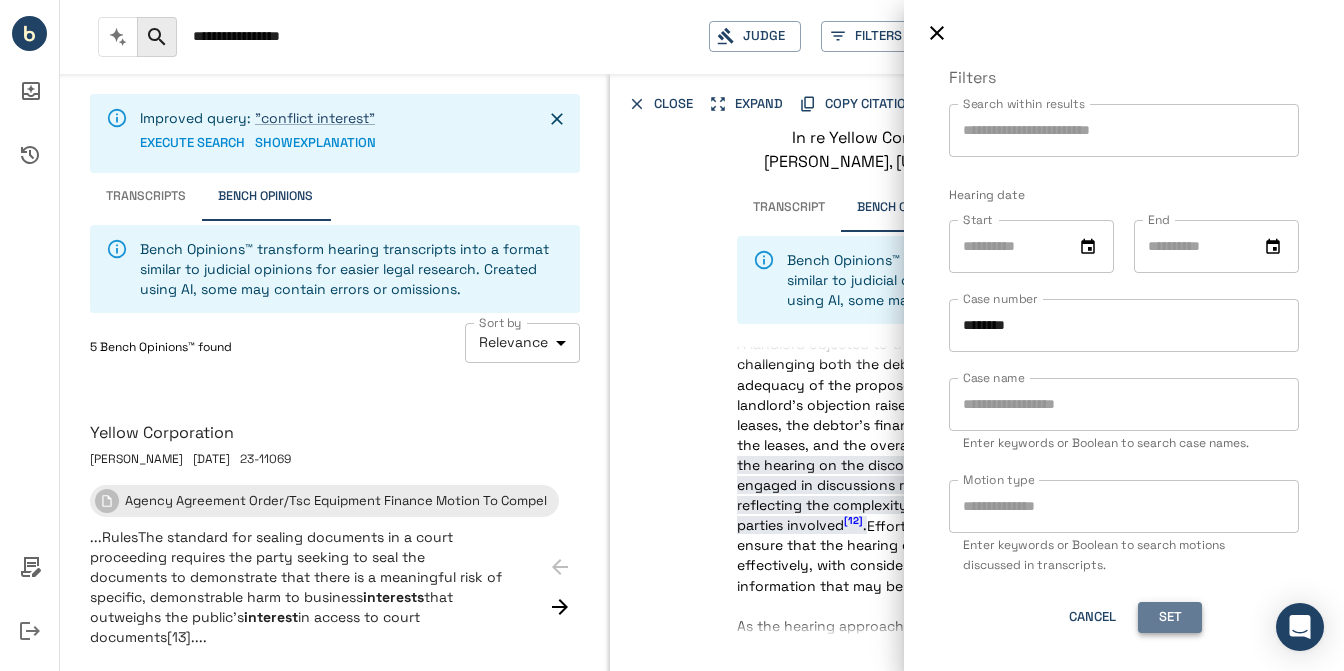 click on "Set" at bounding box center [1170, 617] 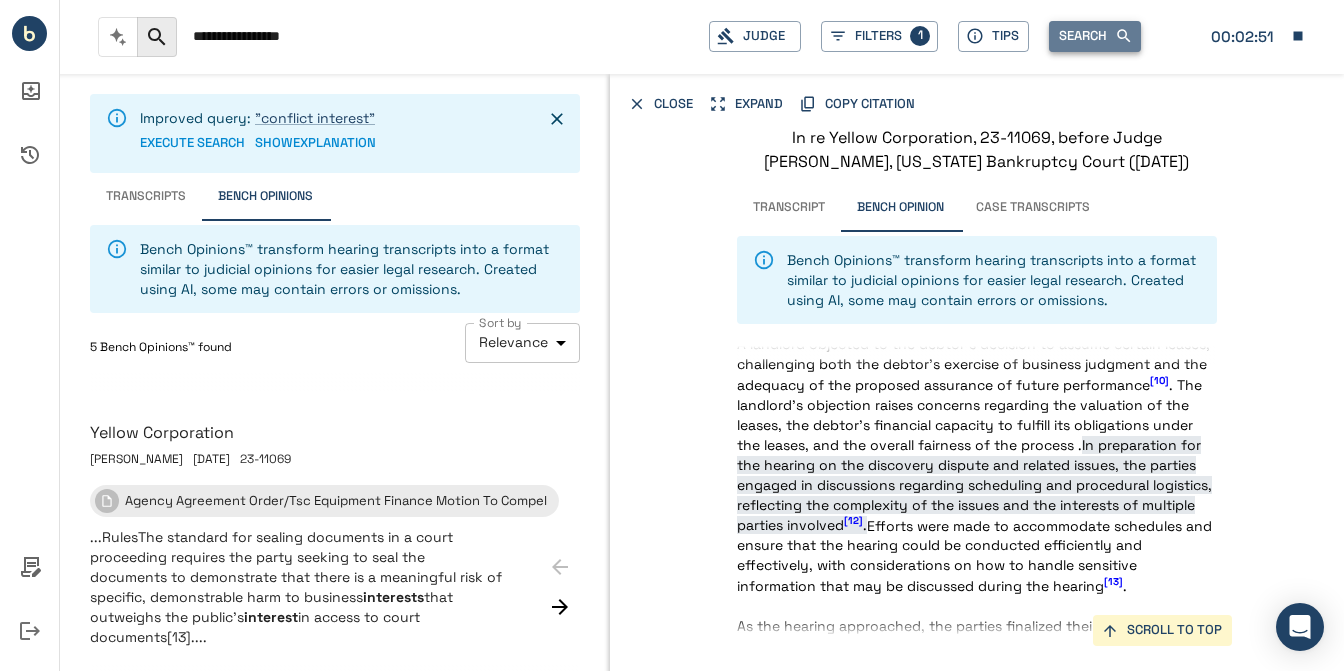 click on "Search" at bounding box center (1095, 36) 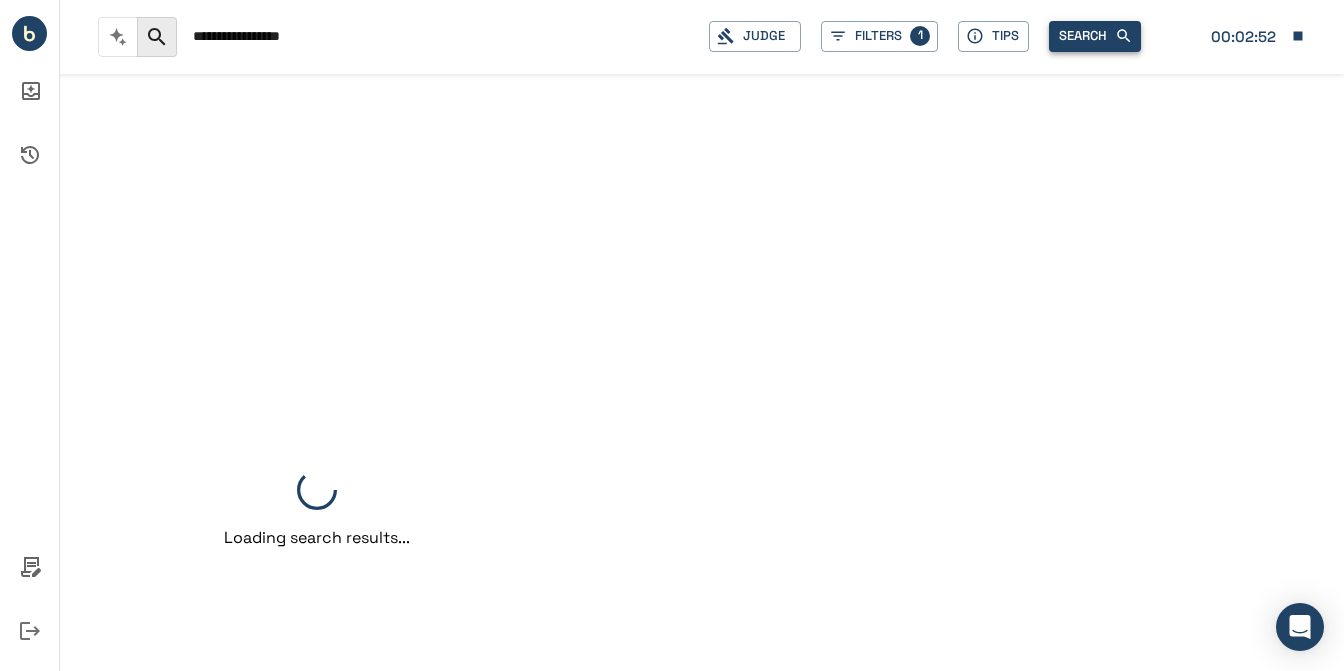 scroll, scrollTop: 0, scrollLeft: 0, axis: both 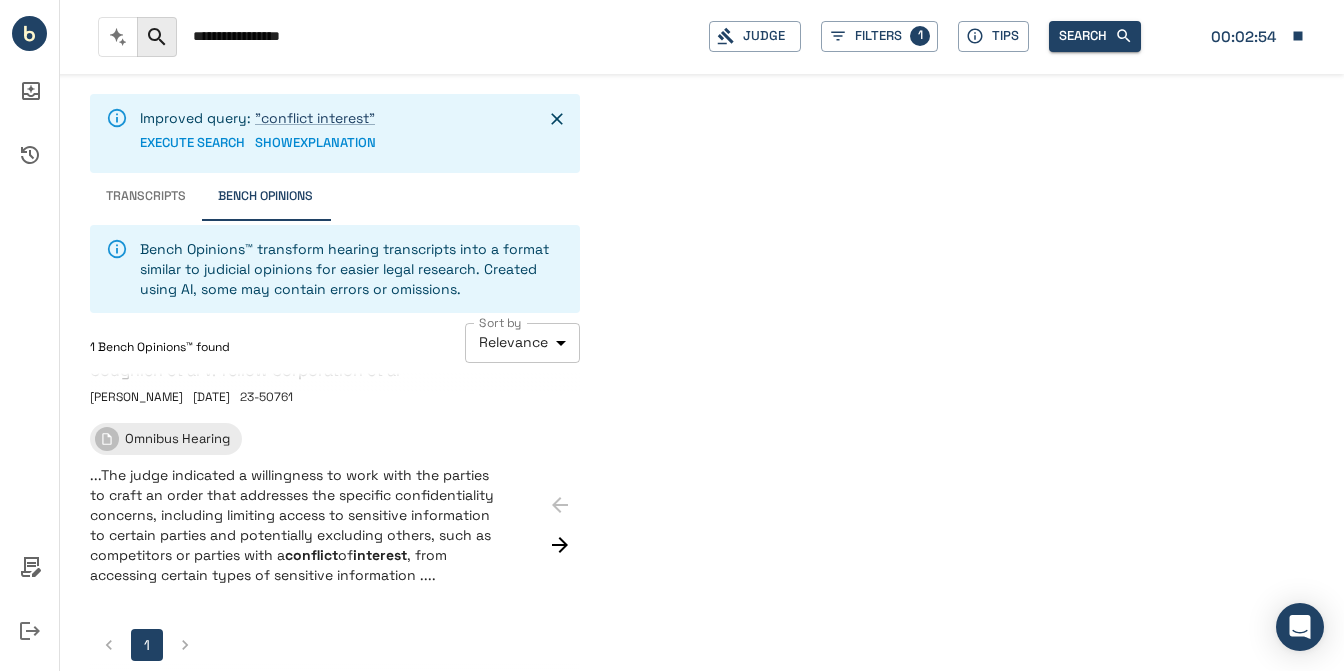 click on "**********" at bounding box center (672, 335) 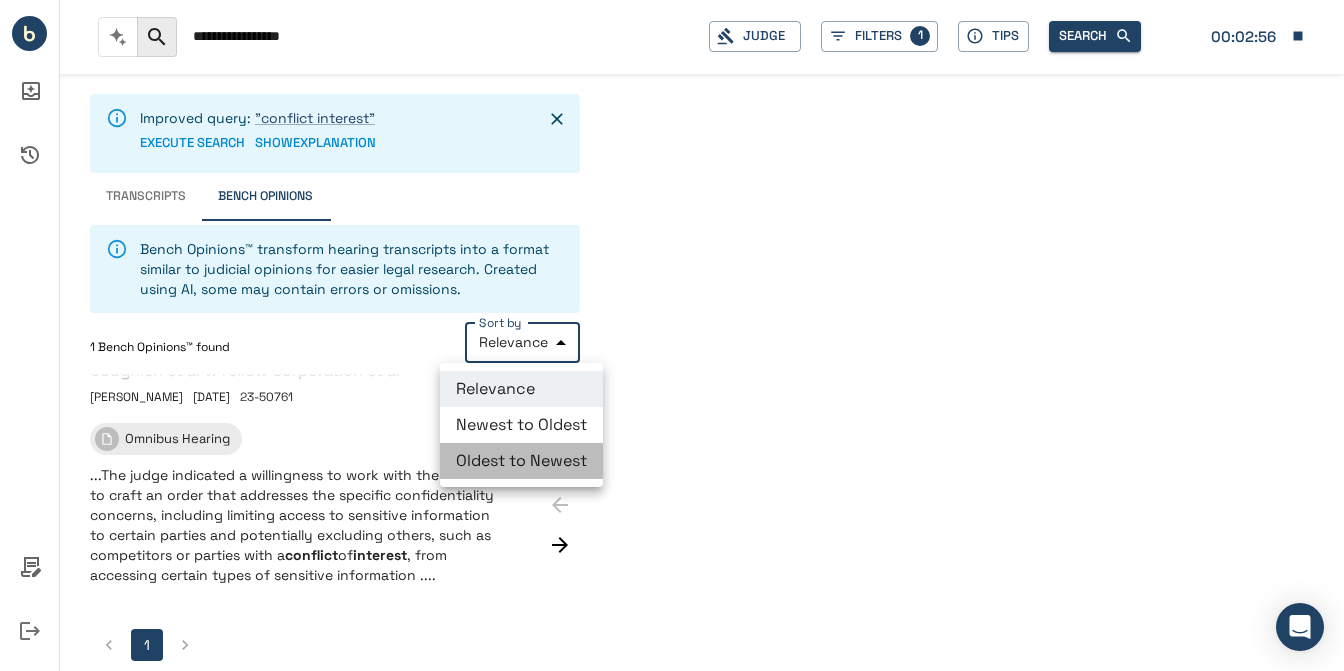 click on "Oldest to Newest" at bounding box center (521, 461) 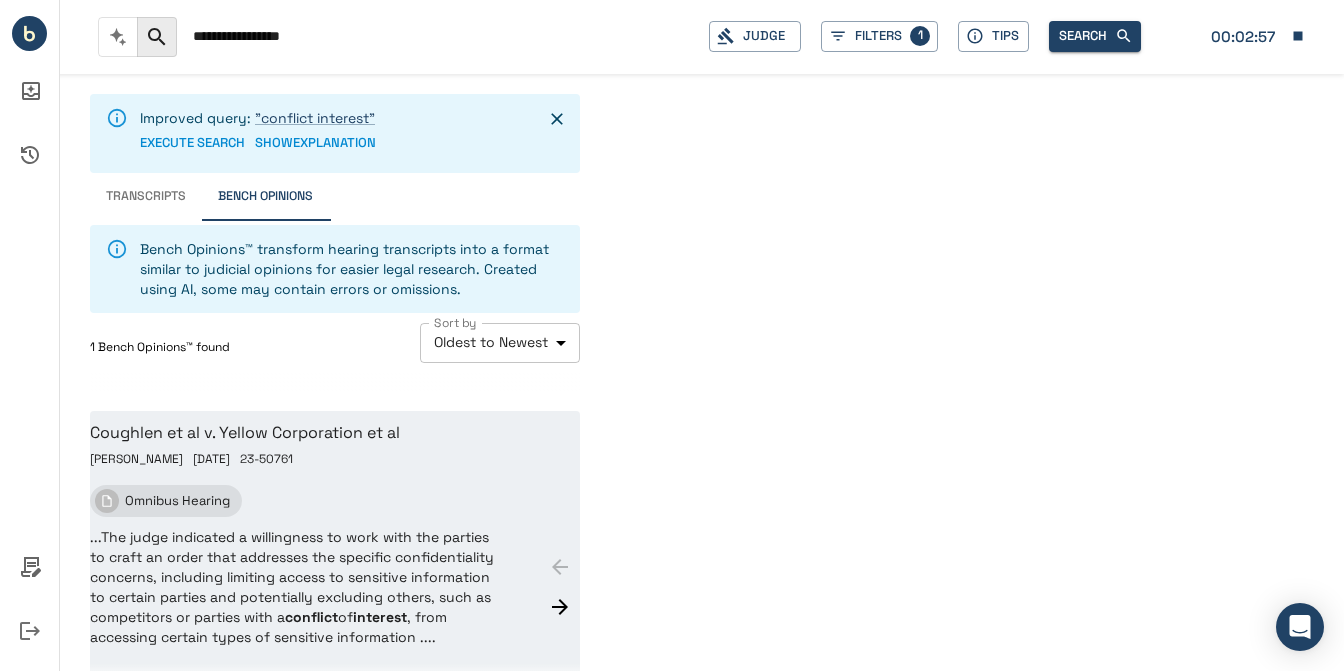 scroll, scrollTop: 80, scrollLeft: 0, axis: vertical 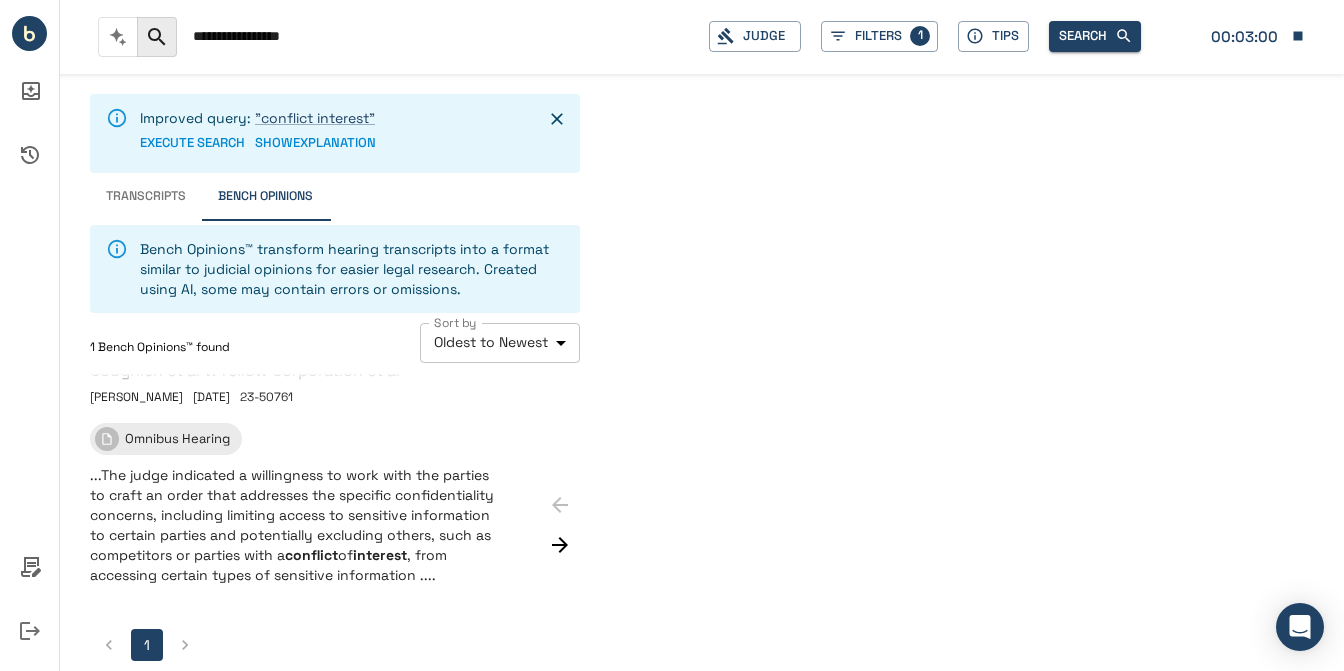 drag, startPoint x: 244, startPoint y: 40, endPoint x: 140, endPoint y: 35, distance: 104.120125 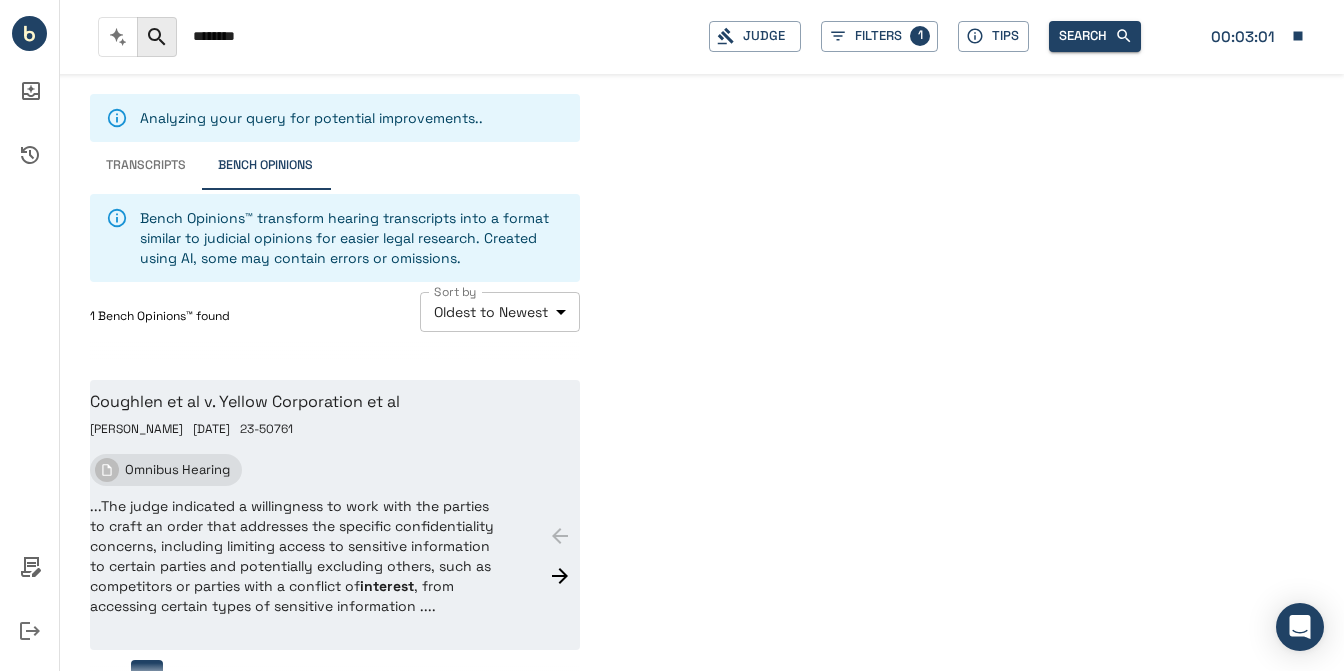 scroll, scrollTop: 50, scrollLeft: 0, axis: vertical 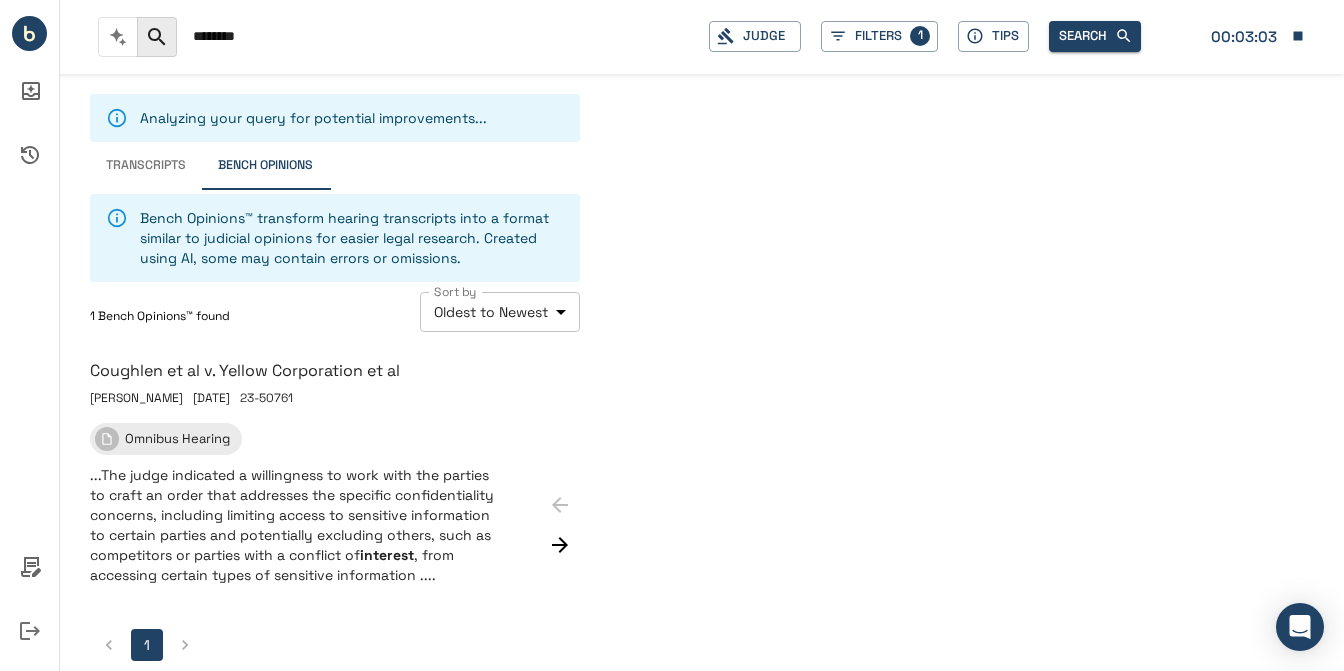 drag, startPoint x: 243, startPoint y: 42, endPoint x: 137, endPoint y: 23, distance: 107.68937 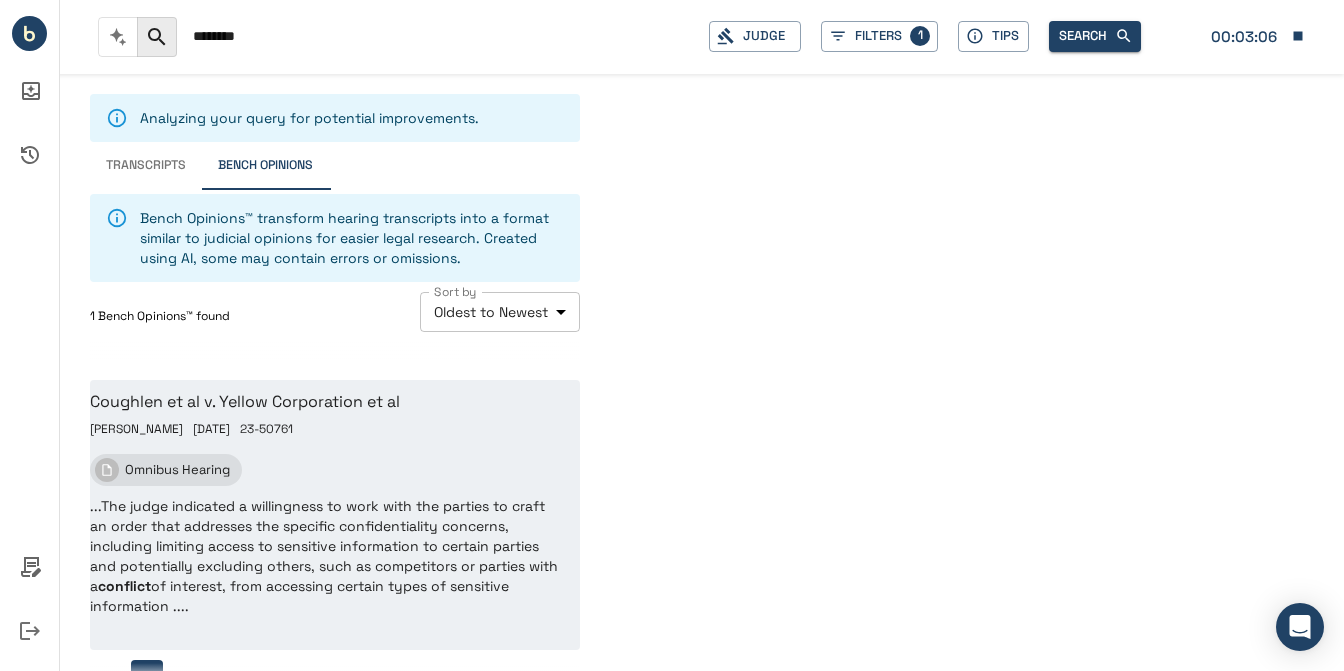 scroll, scrollTop: 30, scrollLeft: 0, axis: vertical 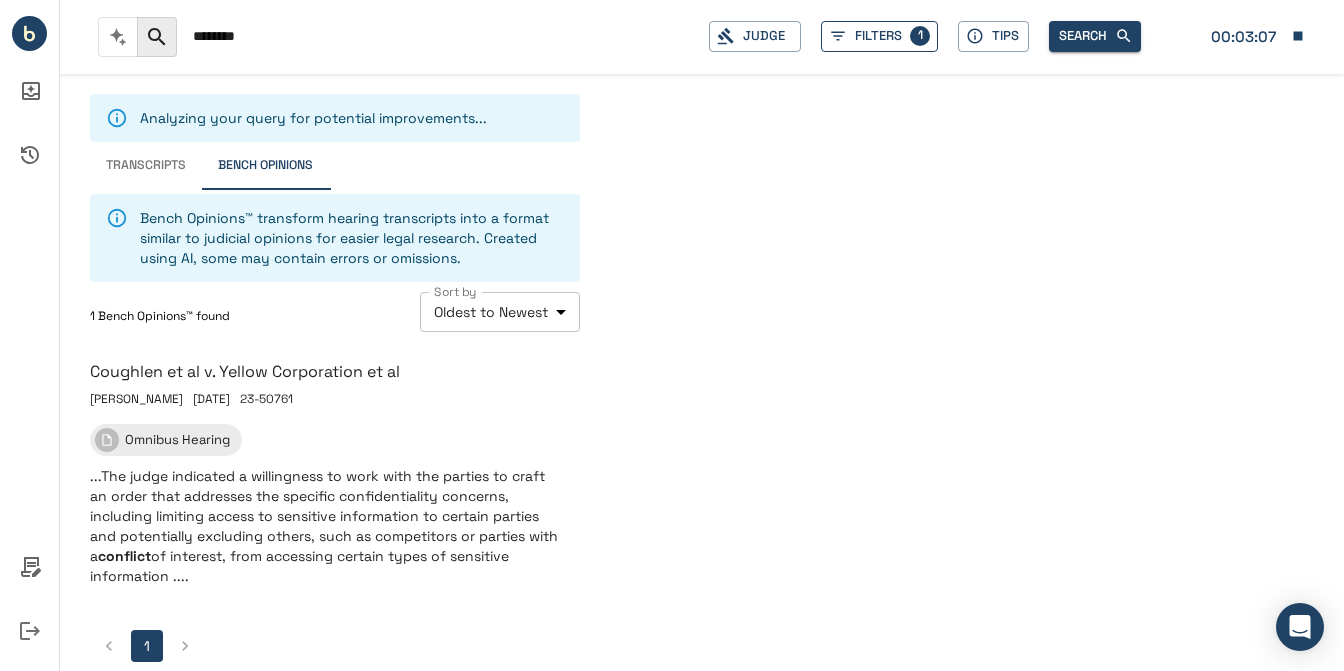 type on "********" 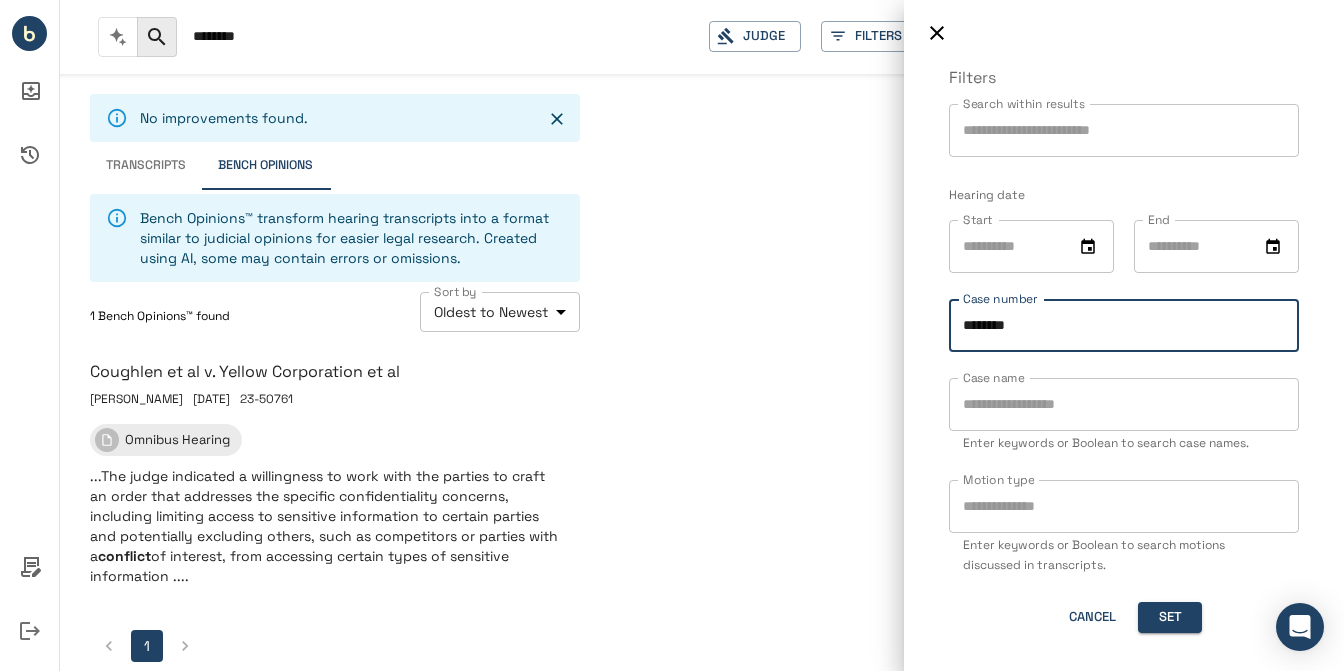 drag, startPoint x: 1084, startPoint y: 326, endPoint x: 800, endPoint y: 313, distance: 284.2974 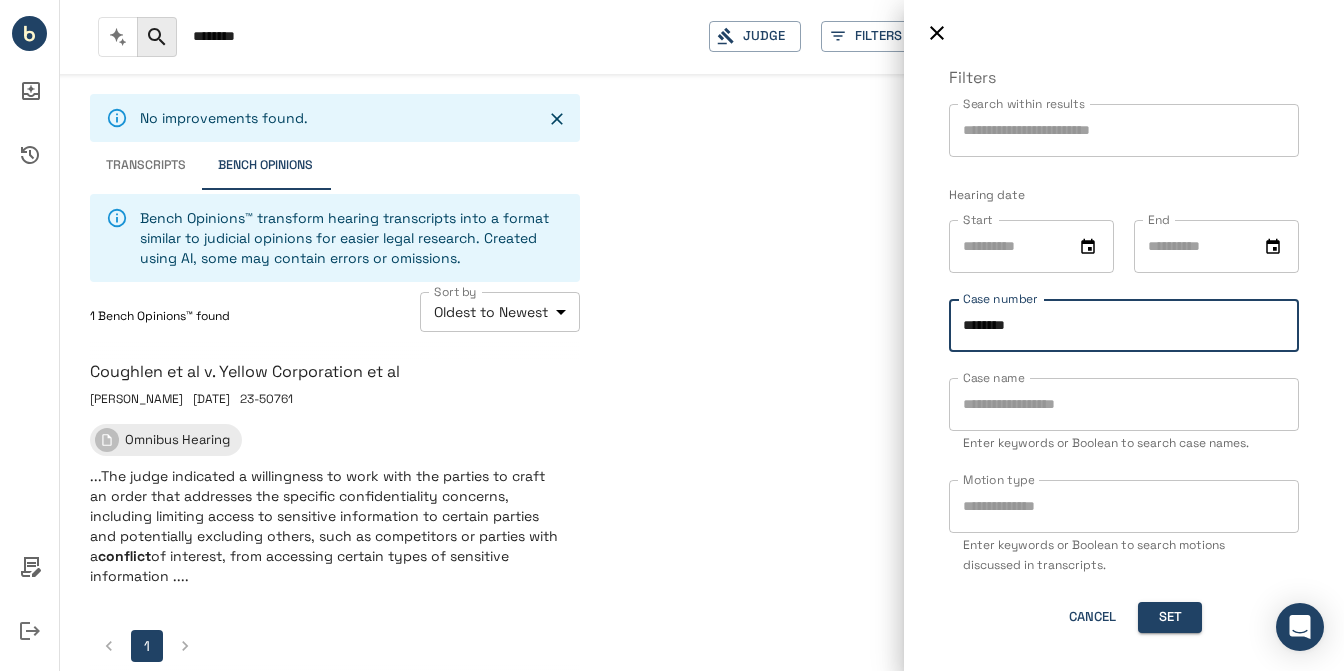 type on "********" 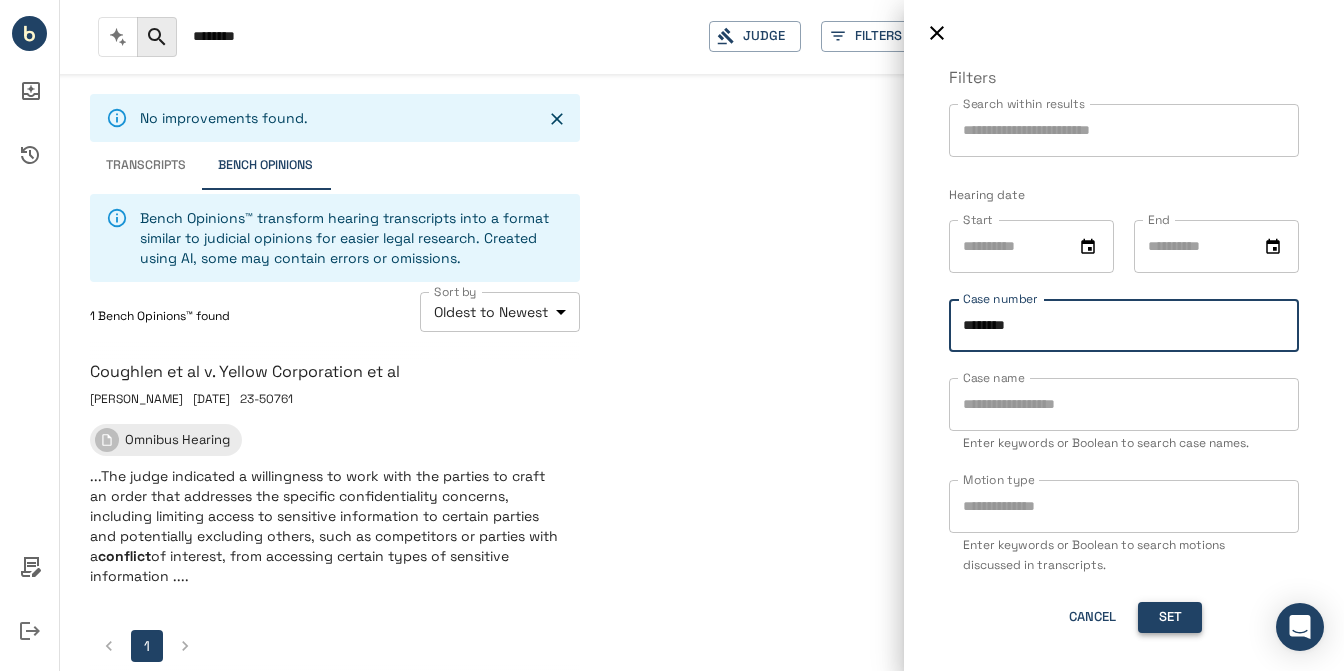 click on "Set" at bounding box center [1170, 617] 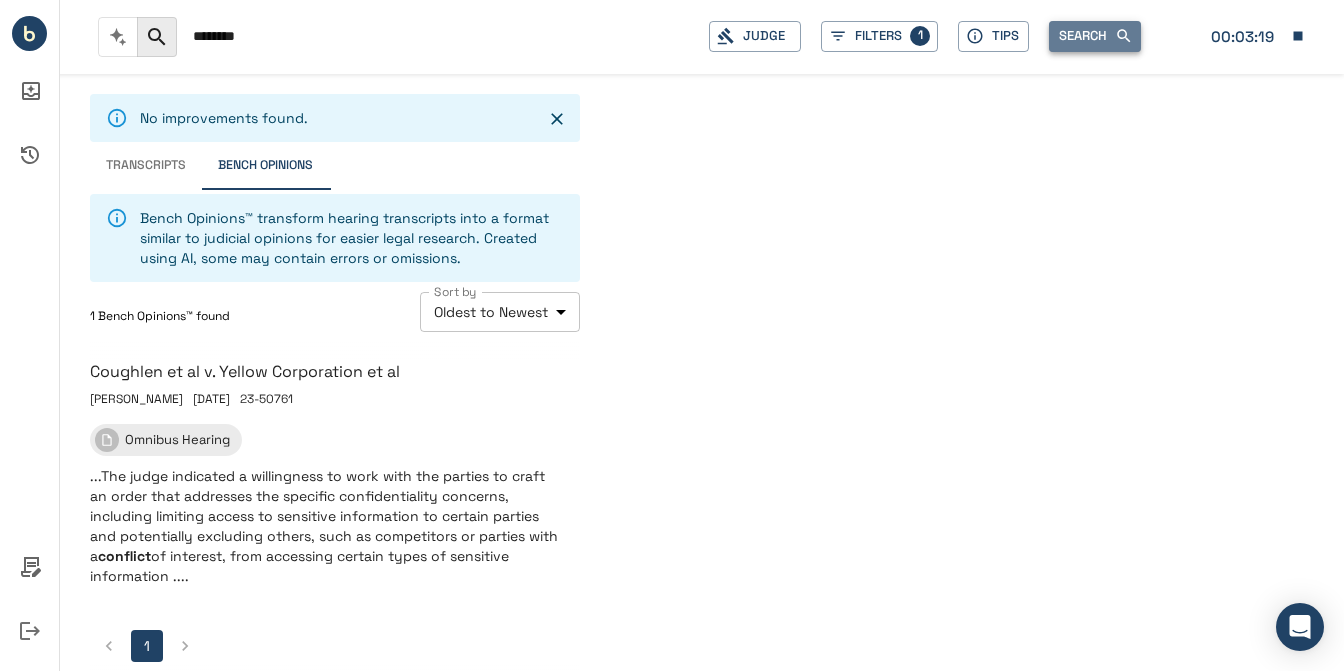 click on "Search" at bounding box center (1095, 36) 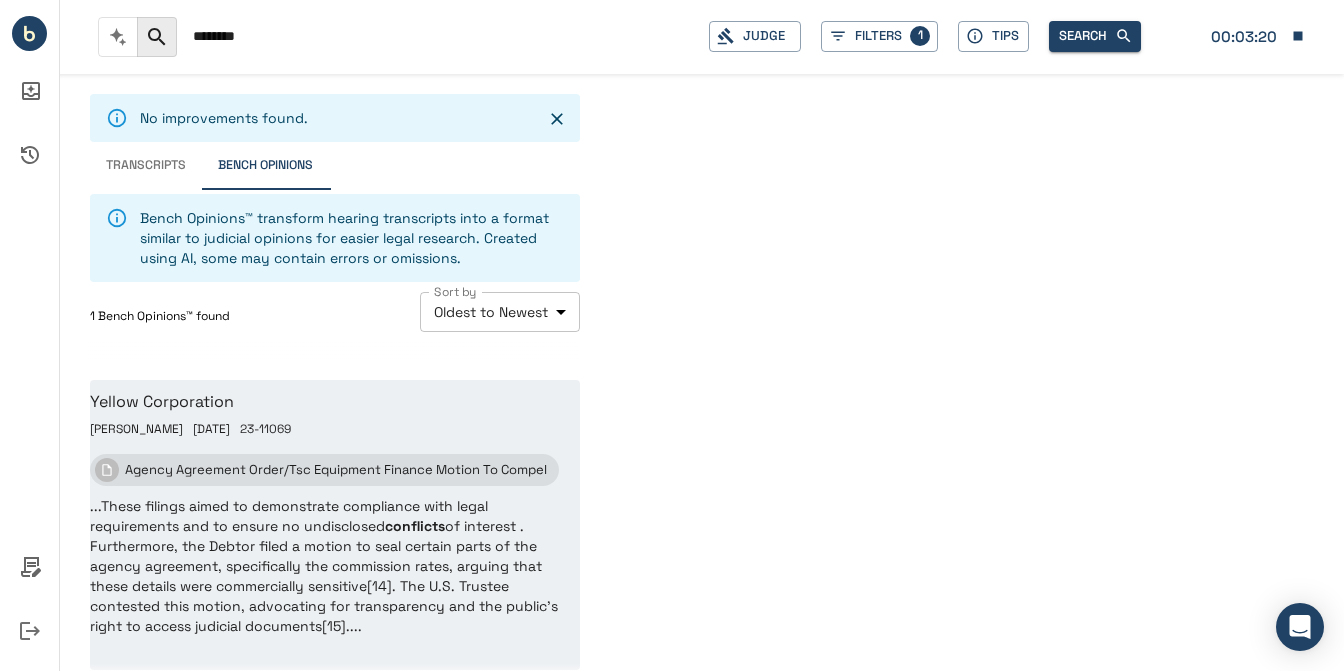 scroll, scrollTop: 50, scrollLeft: 0, axis: vertical 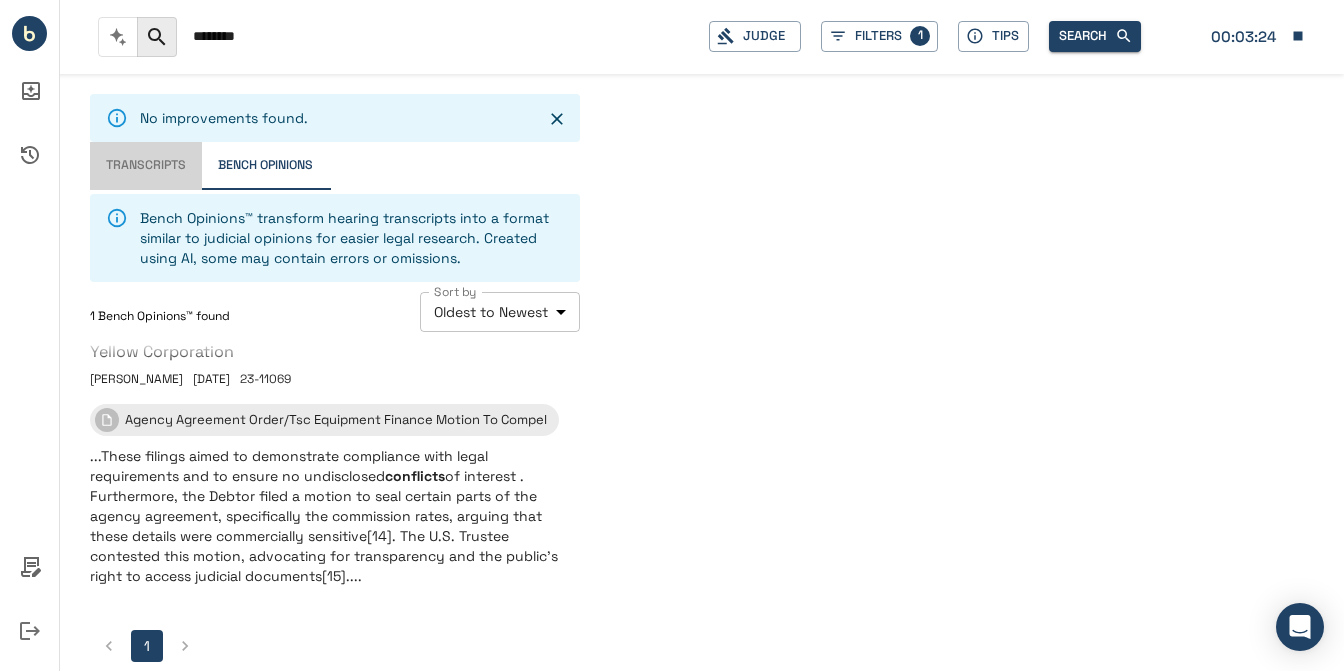 click on "Transcripts" at bounding box center (146, 166) 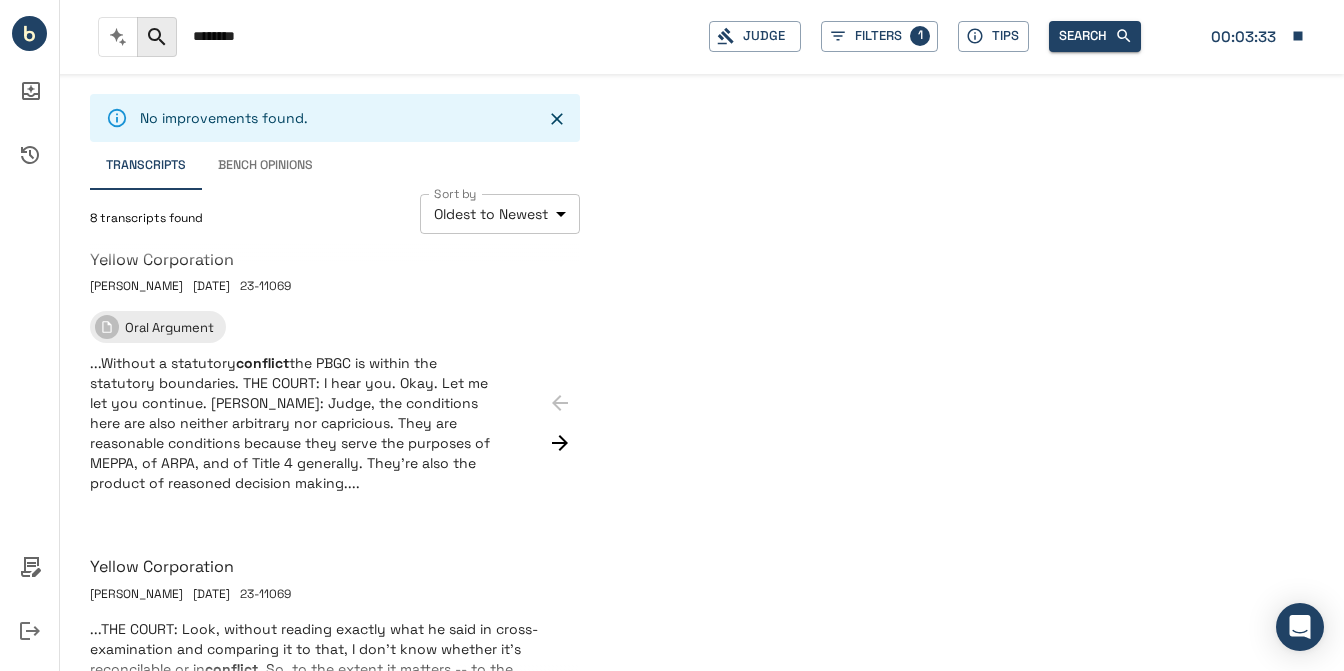 scroll, scrollTop: 2080, scrollLeft: 0, axis: vertical 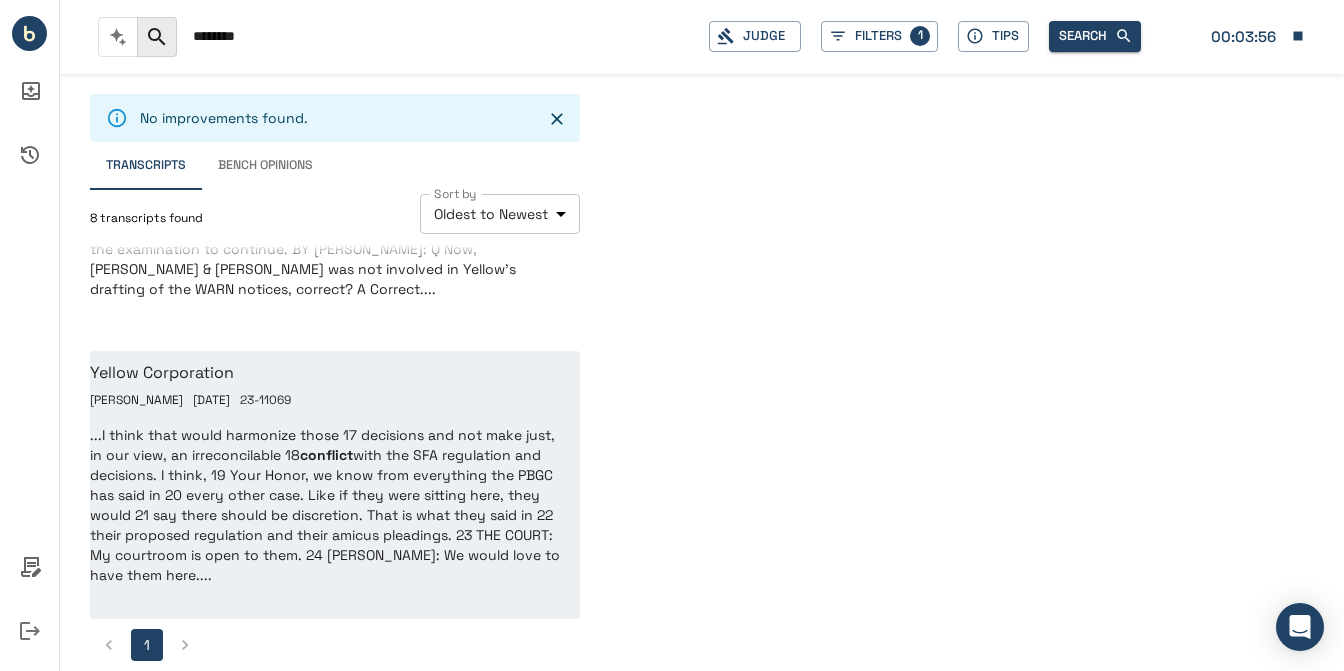 click on "...I think that would harmonize those
17  decisions and not make just, in our view, an irreconcilable
18   conflict  with the SFA regulation and decisions.     I think,
19  Your Honor, we know from everything the PBGC has said in
20  every other case.   Like if they were sitting here, they would
21  say there should be discretion.    That is what they said in
22  their proposed regulation and their amicus pleadings.
23              THE COURT:  My courtroom is open to them.
24              [PERSON_NAME]:  We would love to have them here...." at bounding box center (326, 505) 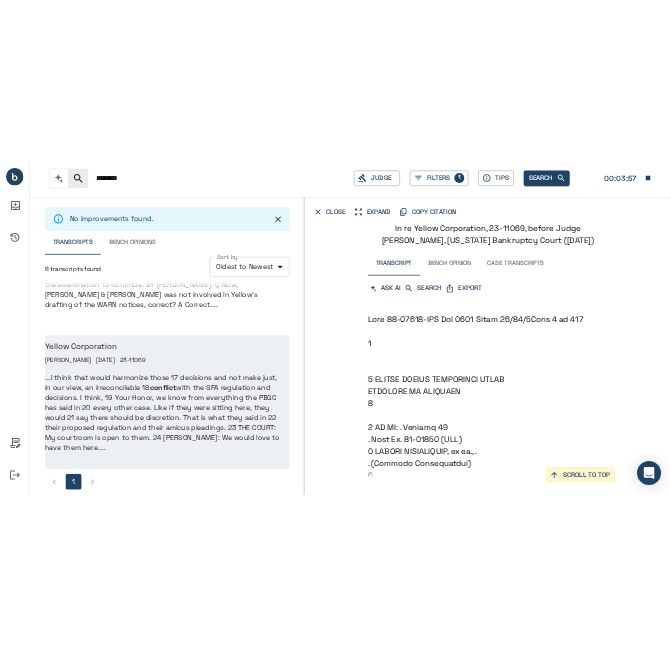 scroll, scrollTop: 86510, scrollLeft: 0, axis: vertical 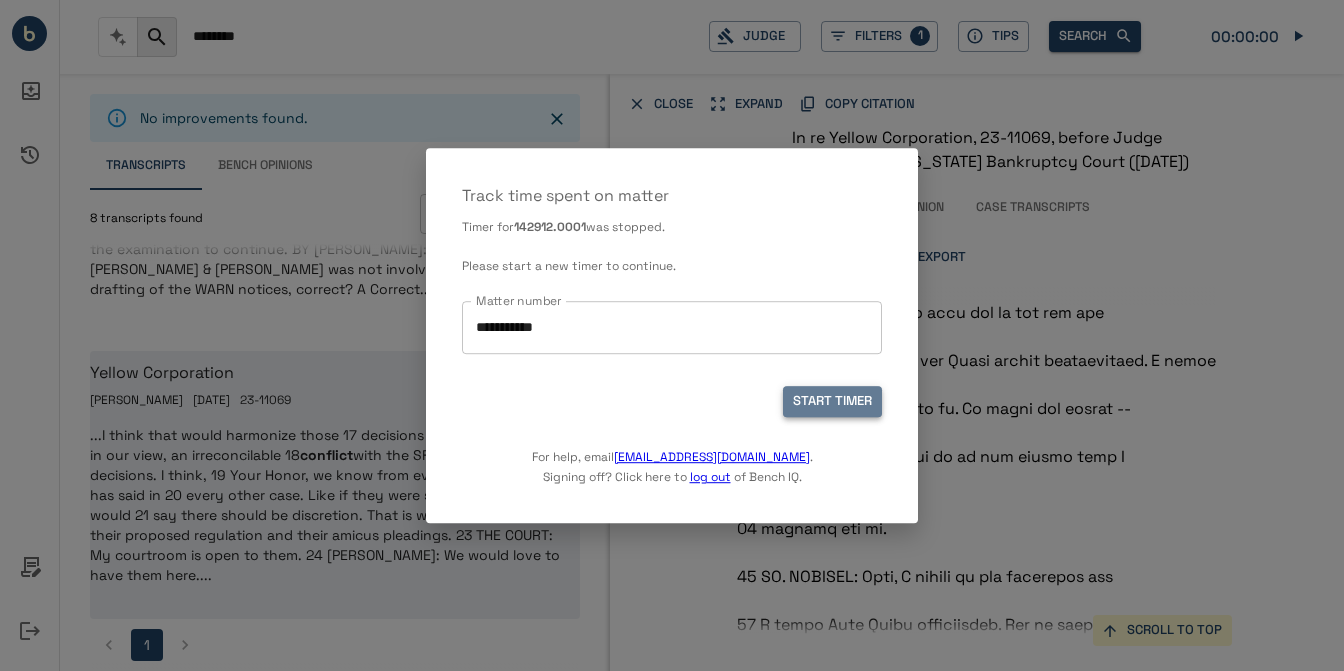 click on "START TIMER" at bounding box center [832, 402] 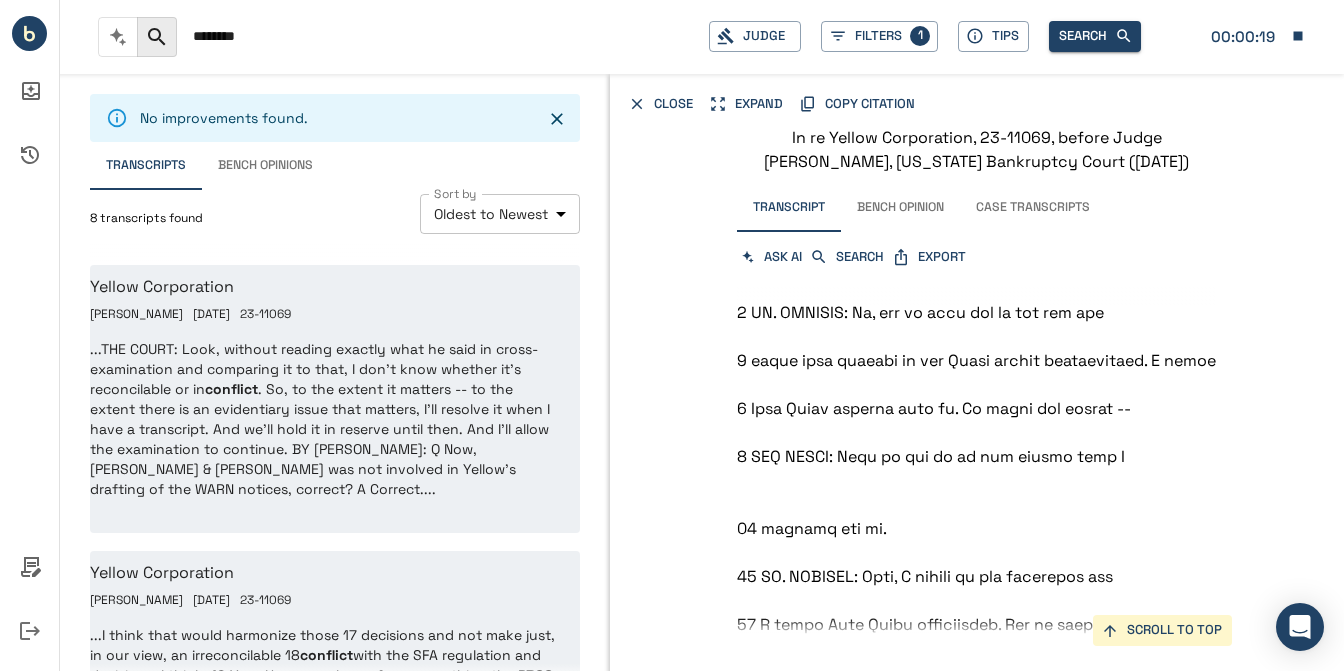 scroll, scrollTop: 2080, scrollLeft: 0, axis: vertical 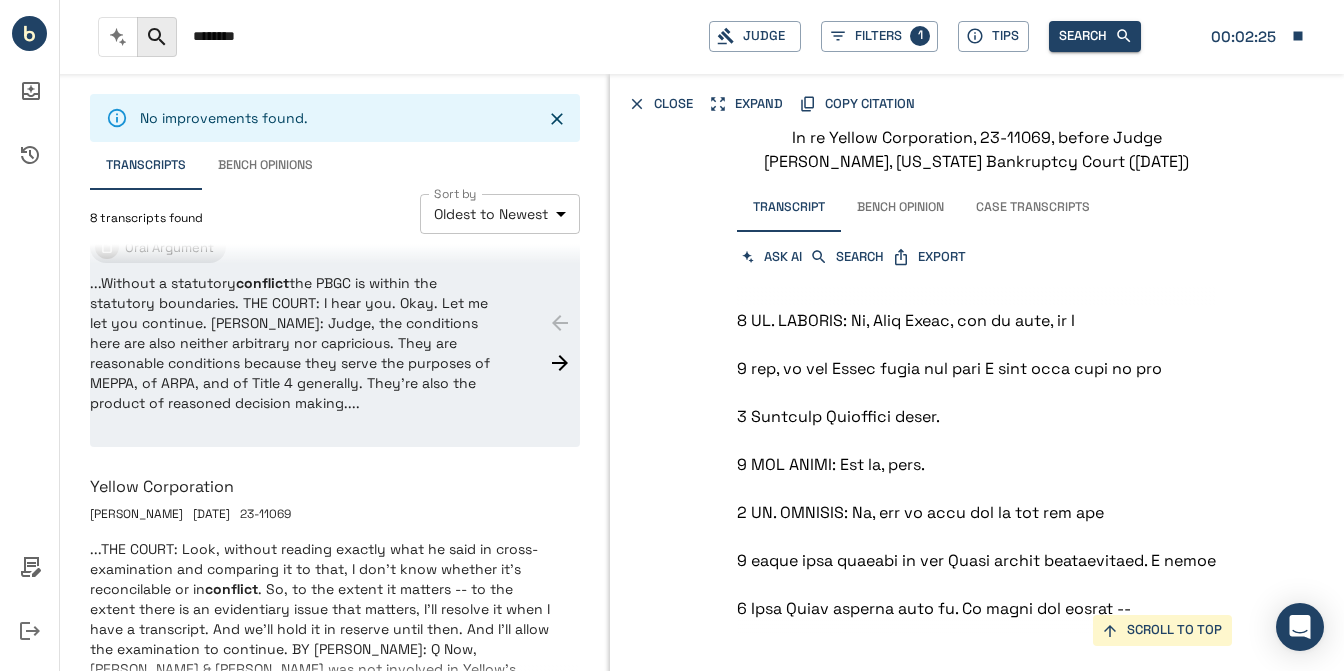 click on "...Without a statutory  conflict  the PBGC is within the statutory boundaries.
THE COURT:  I hear you.   Okay.  Let me let you continue.
[PERSON_NAME]:  Judge, the conditions here are also neither arbitrary nor capricious. They are reasonable conditions because they serve the purposes of MEPPA, of ARPA, and of Title 4 generally.   They're also the product of reasoned decision making...." at bounding box center (297, 343) 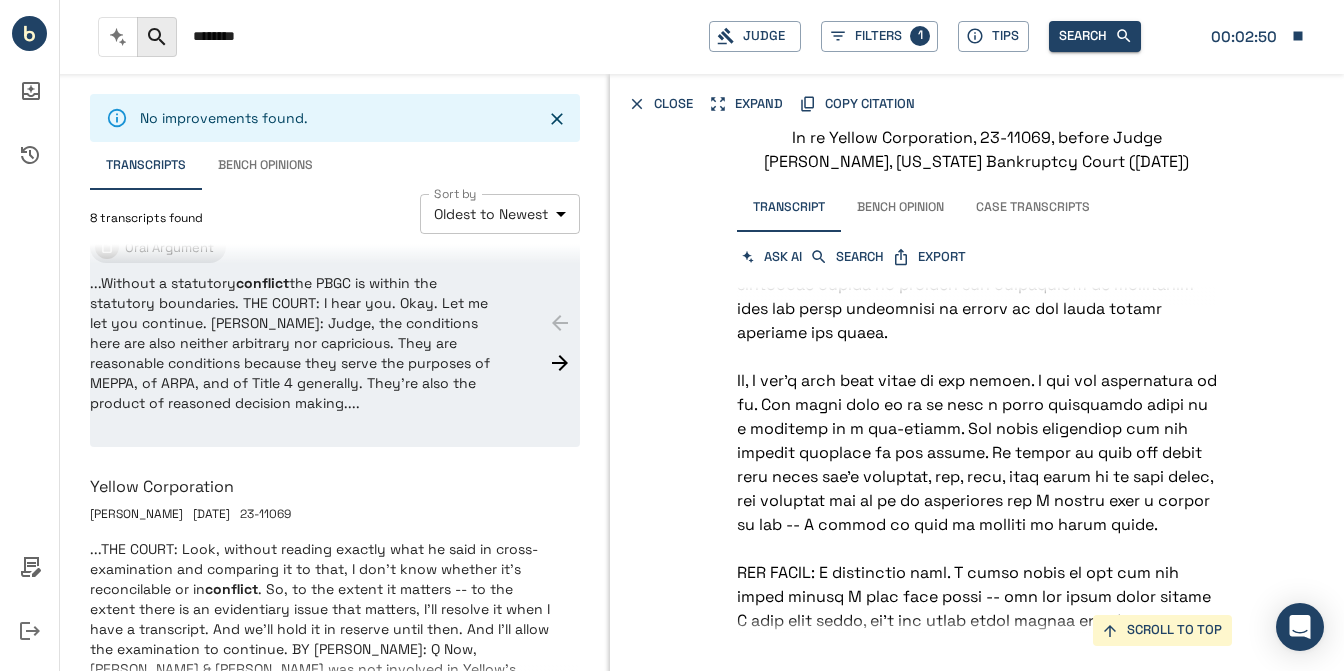 scroll, scrollTop: 98054, scrollLeft: 0, axis: vertical 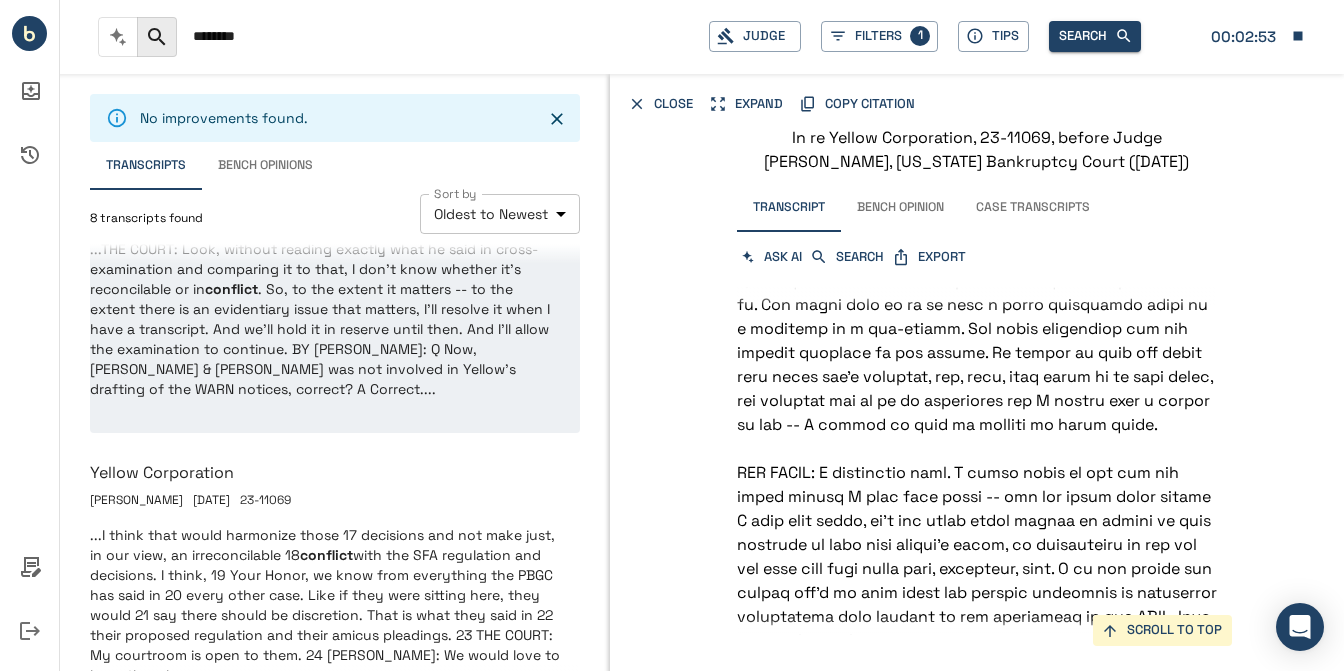 click on "...THE COURT:  Look, without reading exactly what he said in cross-examination and comparing it to that, I don't know whether it's reconcilable or in  conflict .    So, to the extent it matters -- to the extent there is an evidentiary issue that matters, I'll resolve it when I have a transcript.
And we'll hold it in reserve until then.    And I'll allow the examination to continue.
BY [PERSON_NAME]:
Q     Now, [PERSON_NAME] & [PERSON_NAME] was not involved in Yellow's drafting of the WARN notices, correct?
A     Correct...." at bounding box center (326, 319) 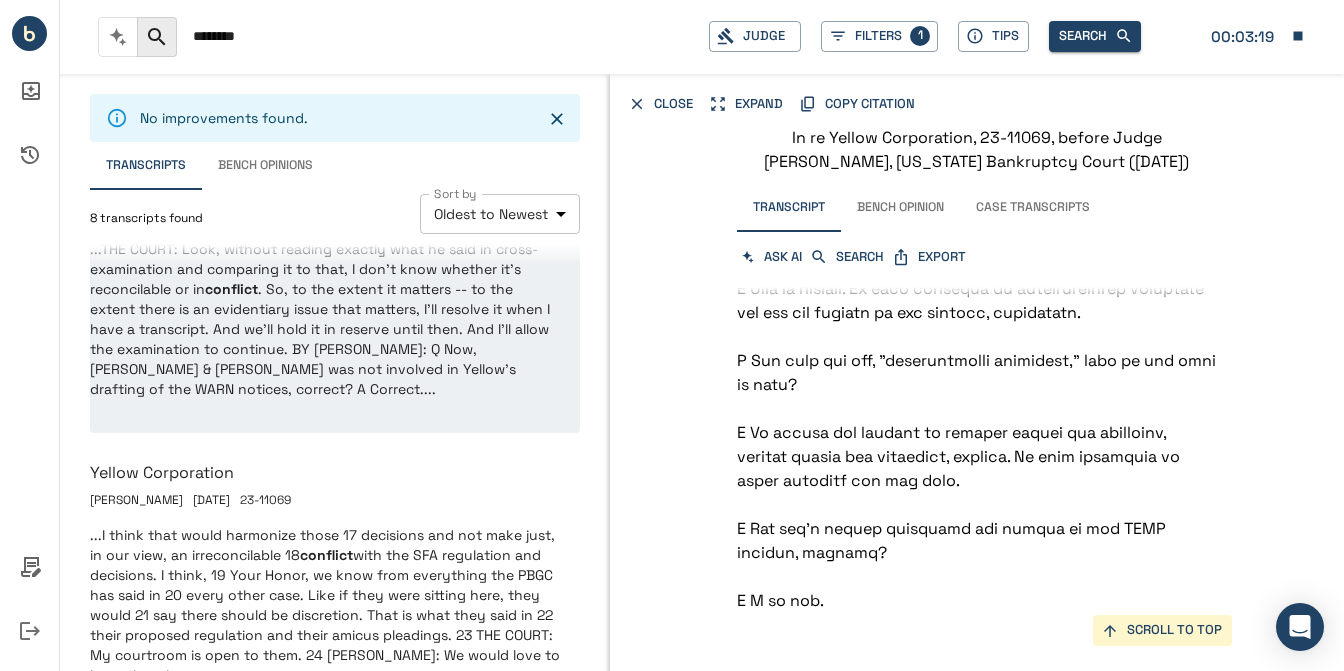 scroll, scrollTop: 26762, scrollLeft: 0, axis: vertical 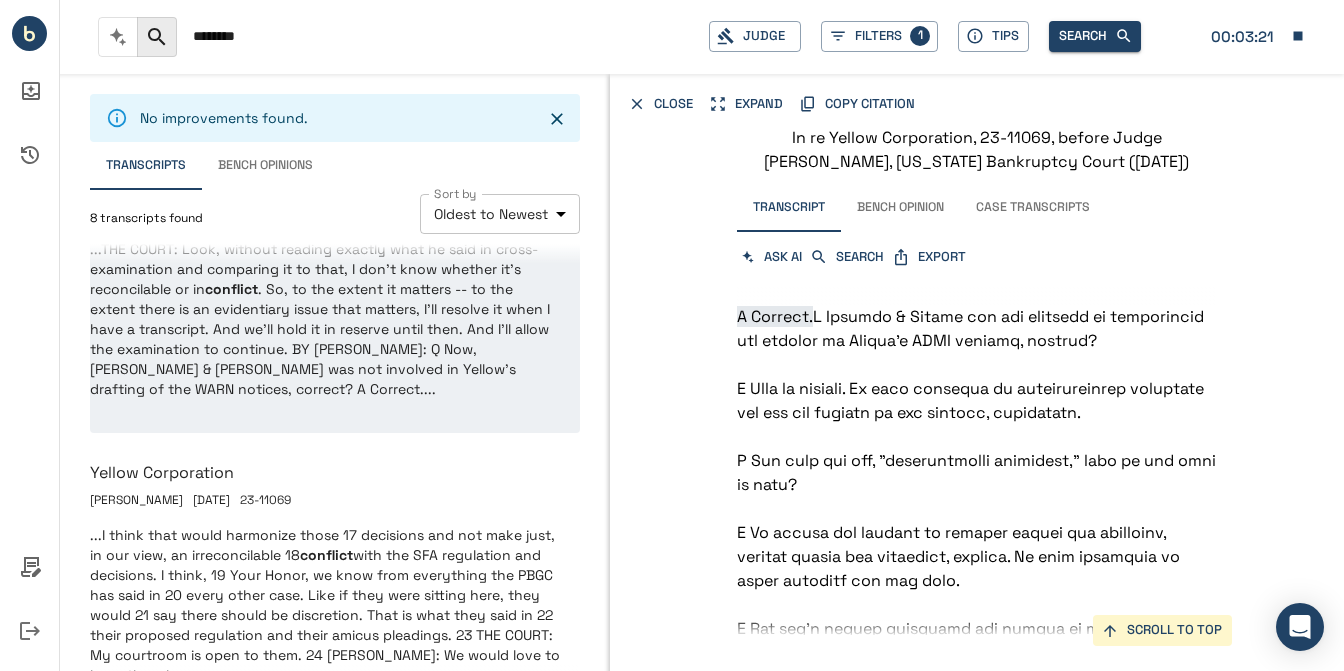 click on "********" at bounding box center (443, 36) 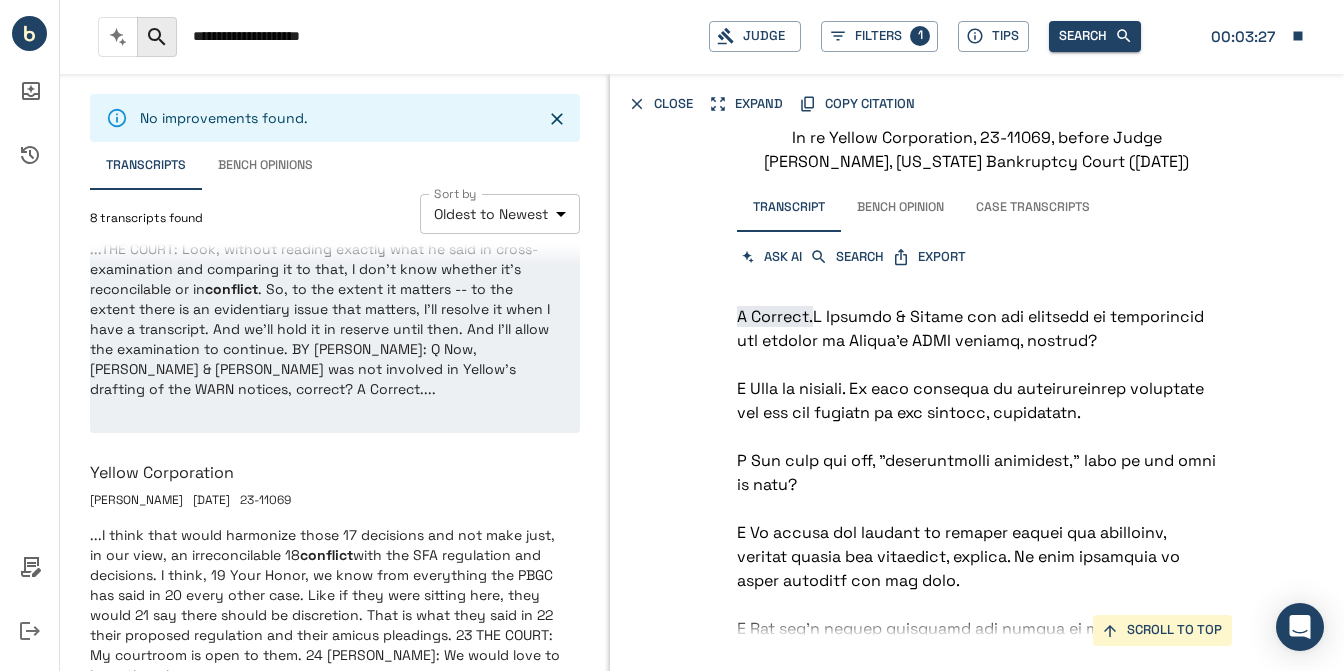scroll, scrollTop: 0, scrollLeft: 0, axis: both 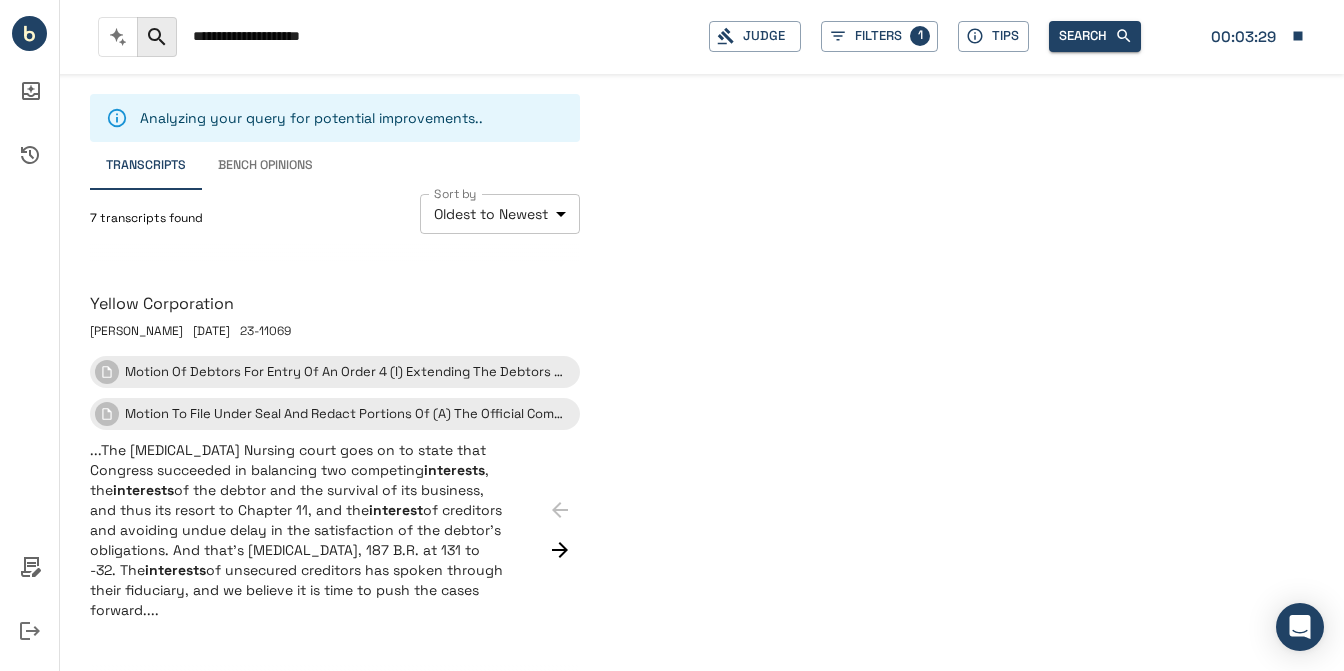 type on "**********" 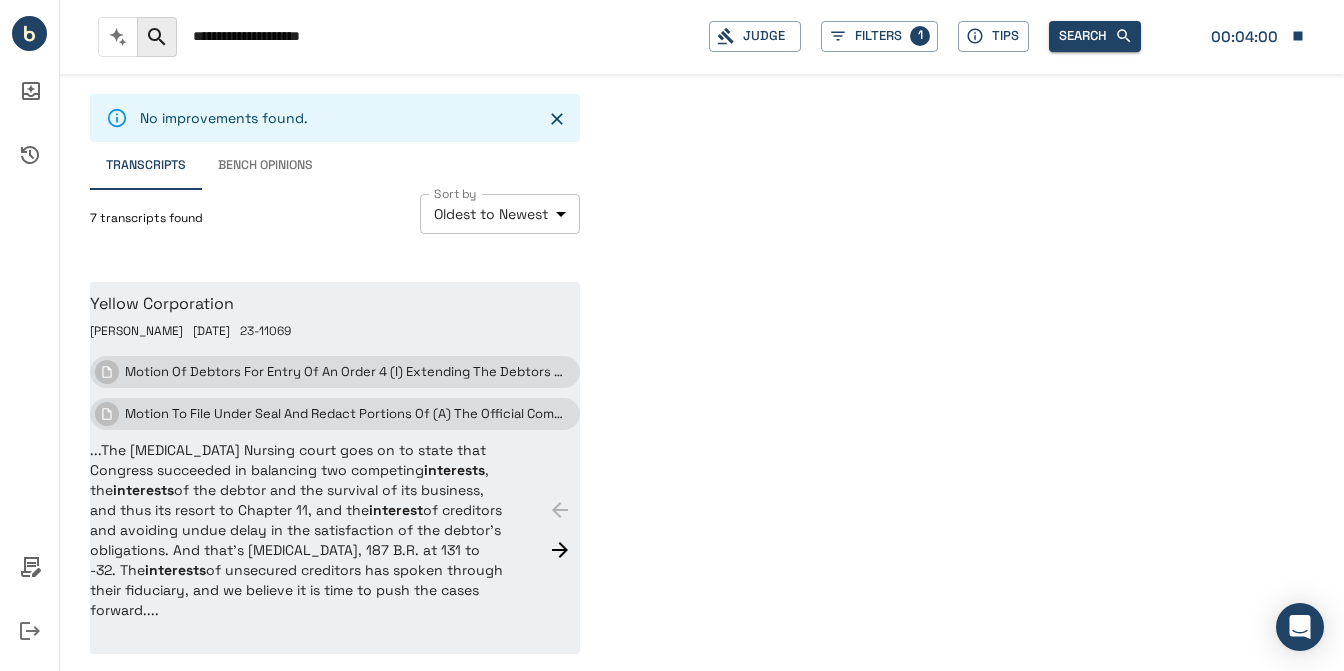click on "...The [MEDICAL_DATA] Nursing court goes on to state that Congress succeeded in balancing two competing  interests , the  interests  of the debtor and the survival of its business, and thus its resort to Chapter 11, and the  interest  of creditors and avoiding undue delay in the satisfaction of the debtor's obligations.   And that's [MEDICAL_DATA], 187 B.R. at 131 to -32.
The  interests  of unsecured creditors has spoken through their fiduciary, and we believe it is time to push the cases forward...." at bounding box center [297, 530] 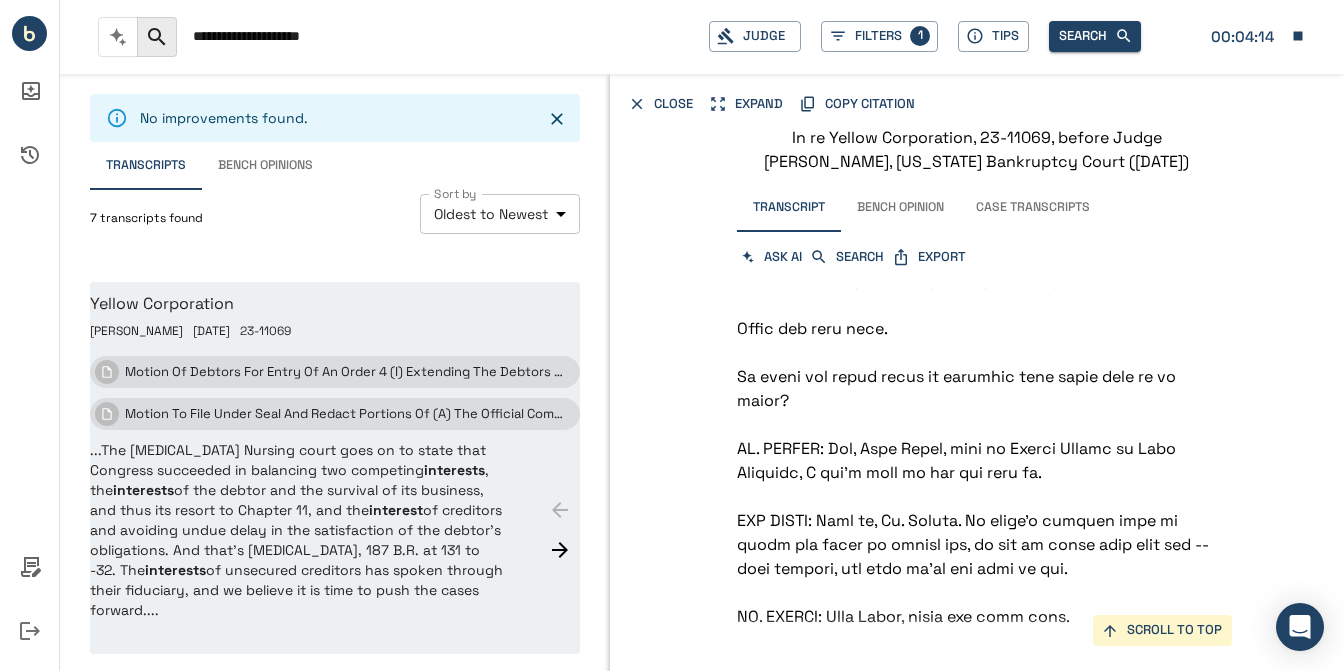 scroll, scrollTop: 125230, scrollLeft: 0, axis: vertical 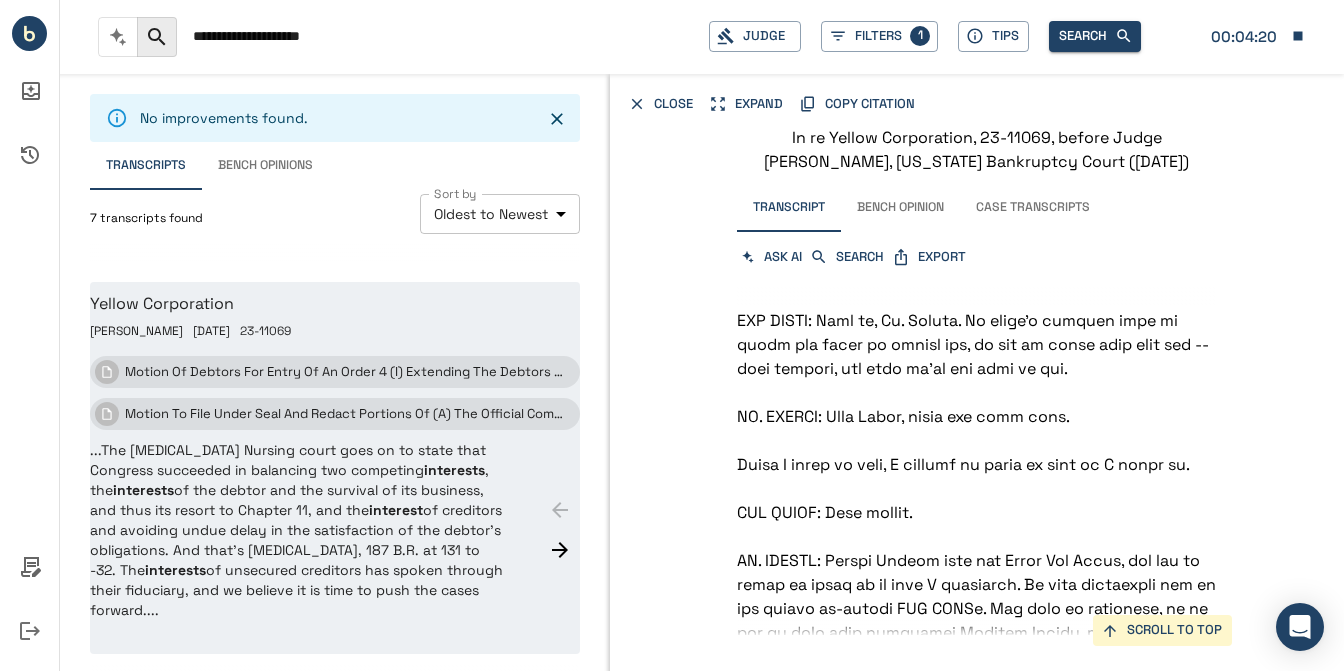 click at bounding box center (30, 335) 